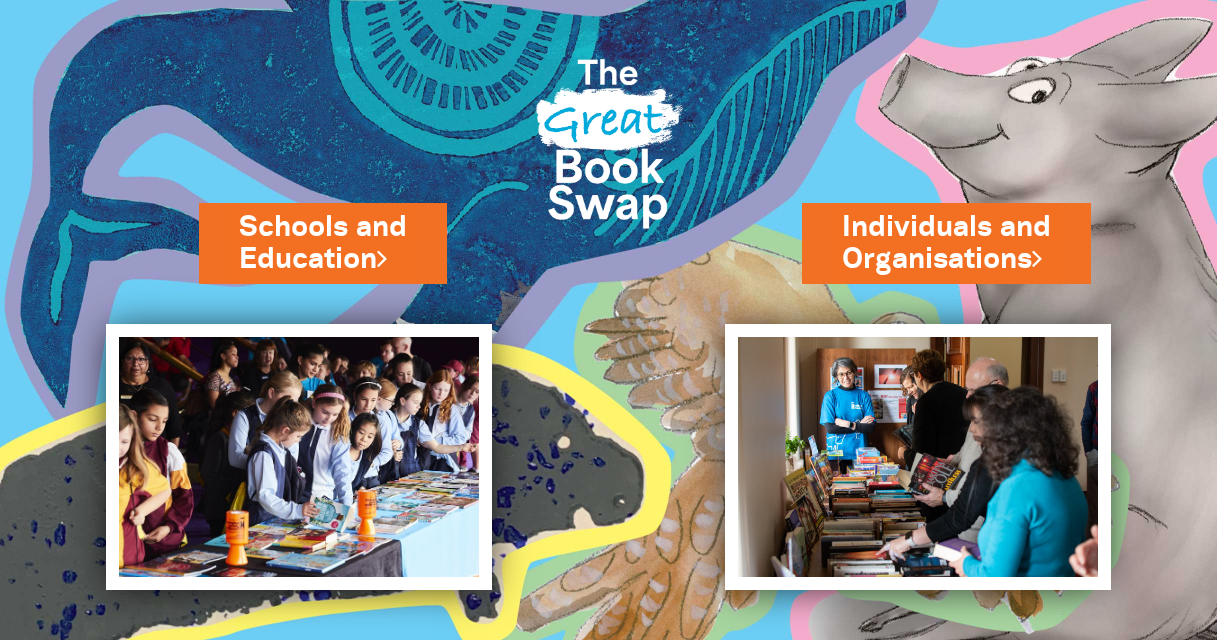 scroll, scrollTop: 0, scrollLeft: 0, axis: both 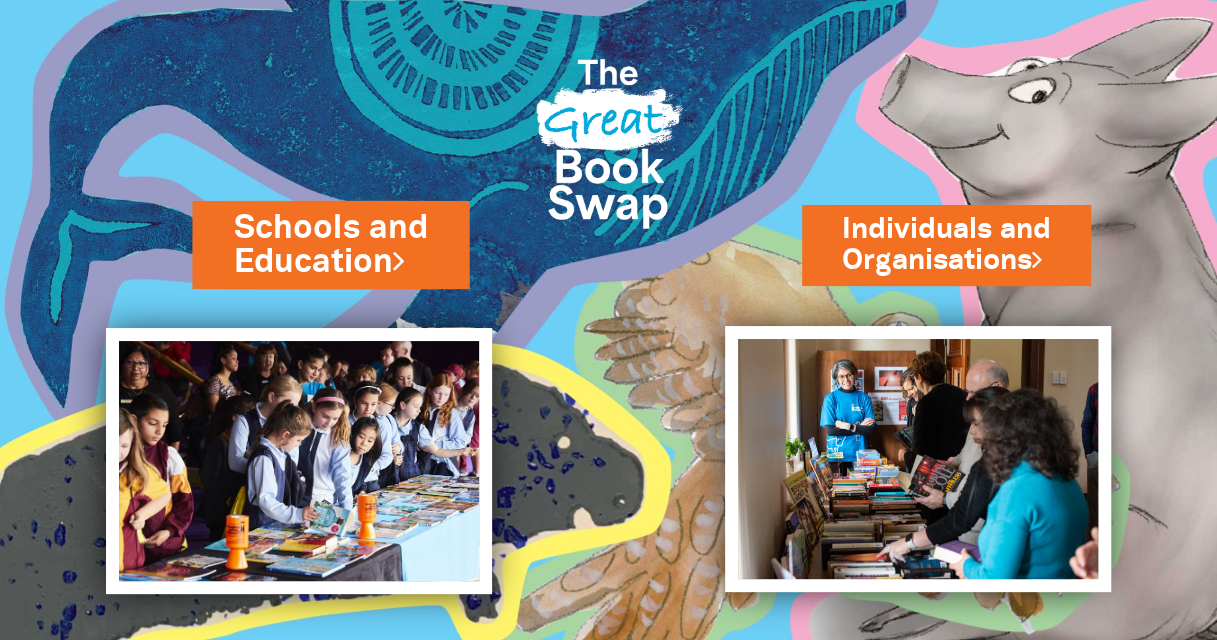 click on "Schools and Education" at bounding box center [330, 244] 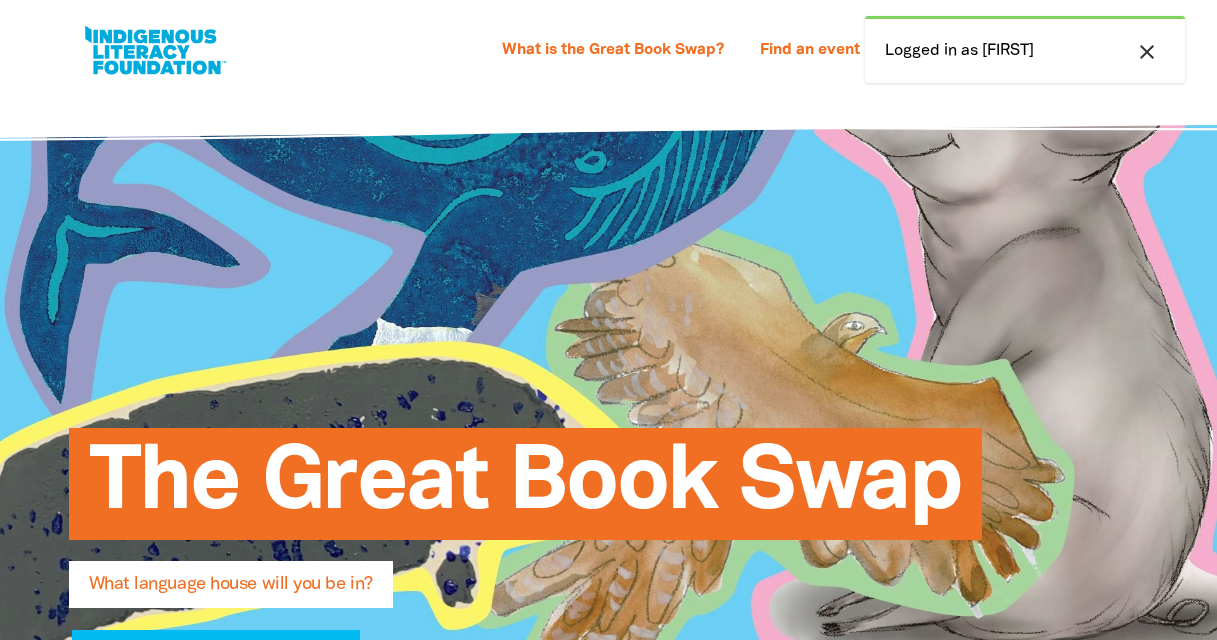 select on "primary-school" 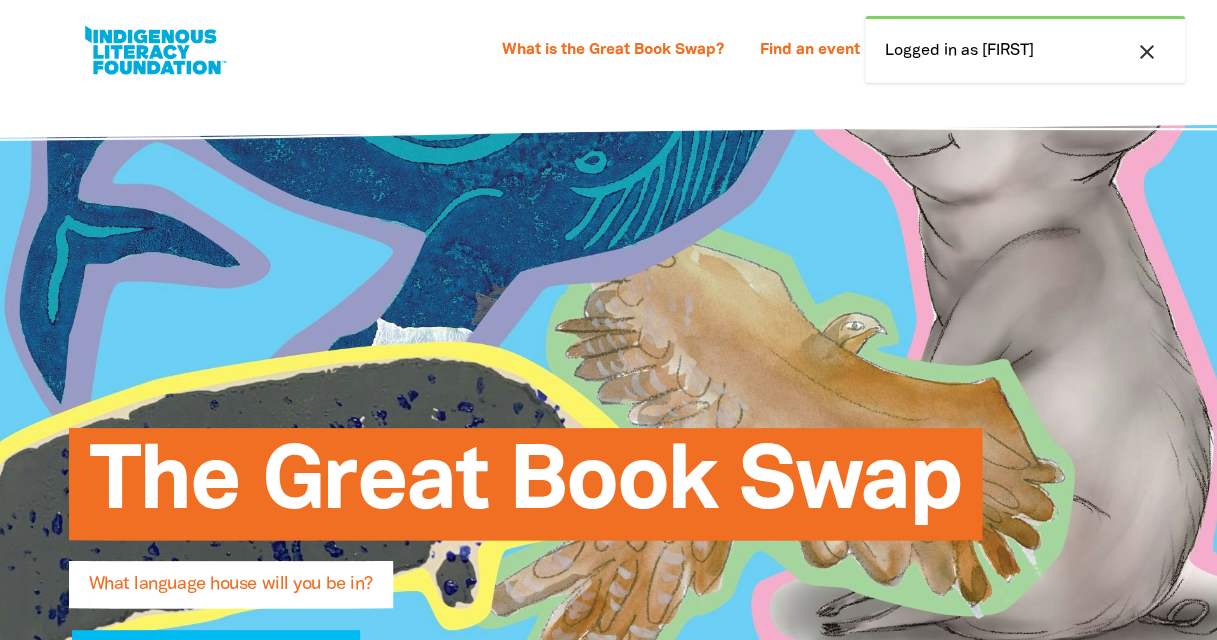 scroll, scrollTop: 0, scrollLeft: 0, axis: both 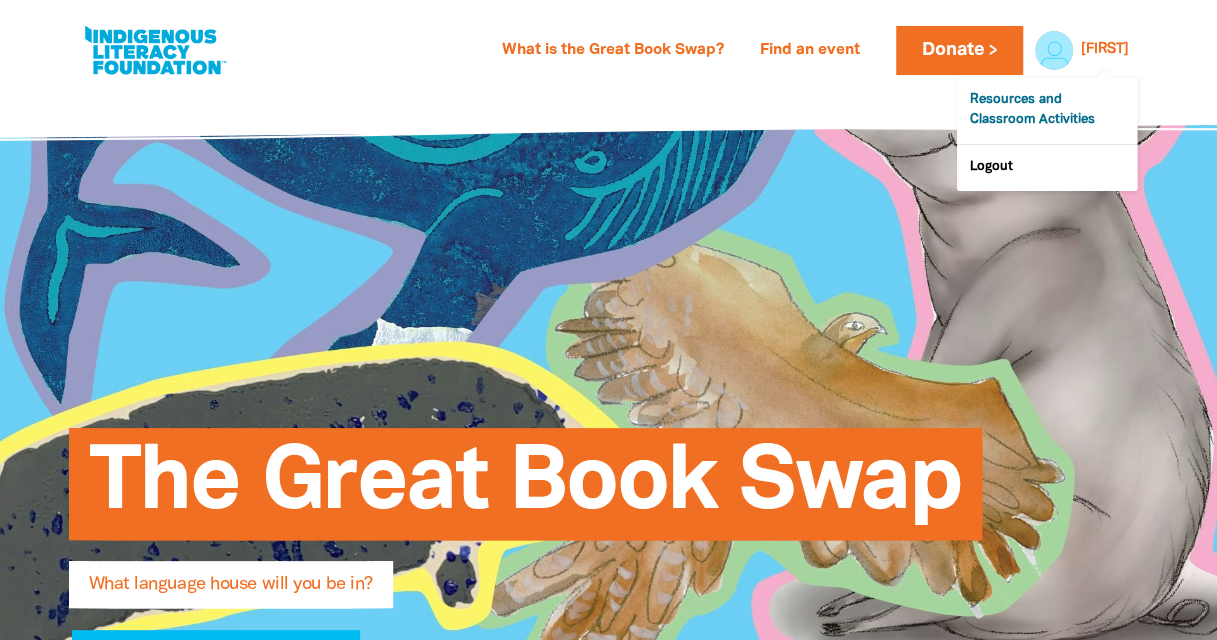 click on "Resources and Classroom Activities" at bounding box center (1047, 111) 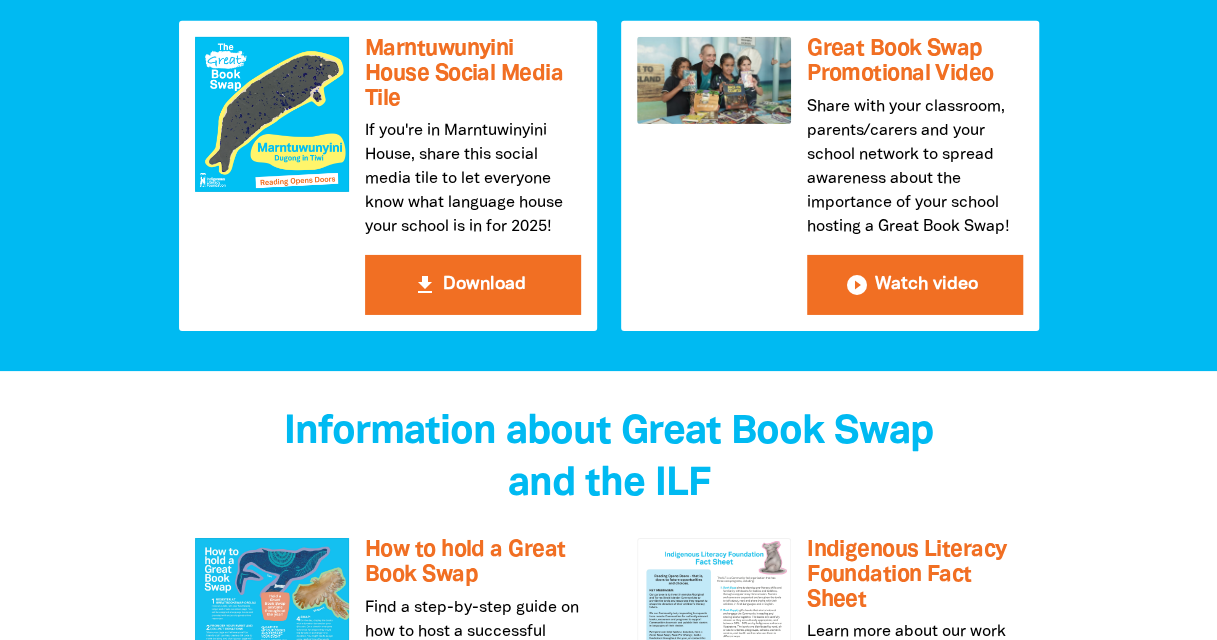 scroll, scrollTop: 3300, scrollLeft: 0, axis: vertical 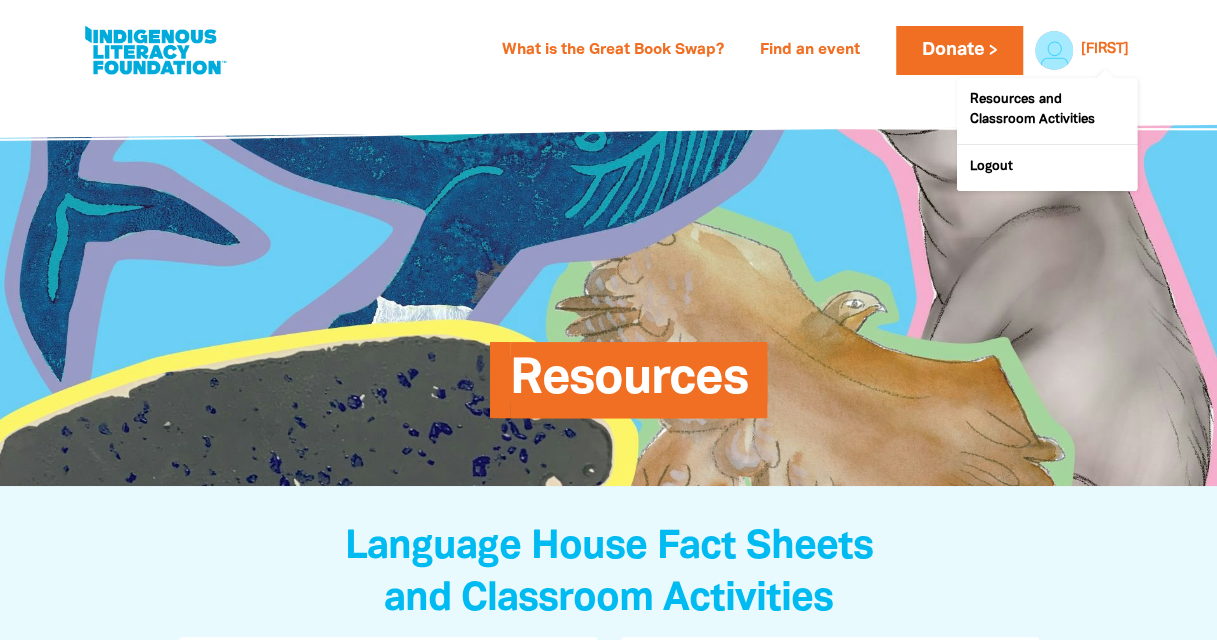 click on "[FIRST]" at bounding box center [1105, 50] 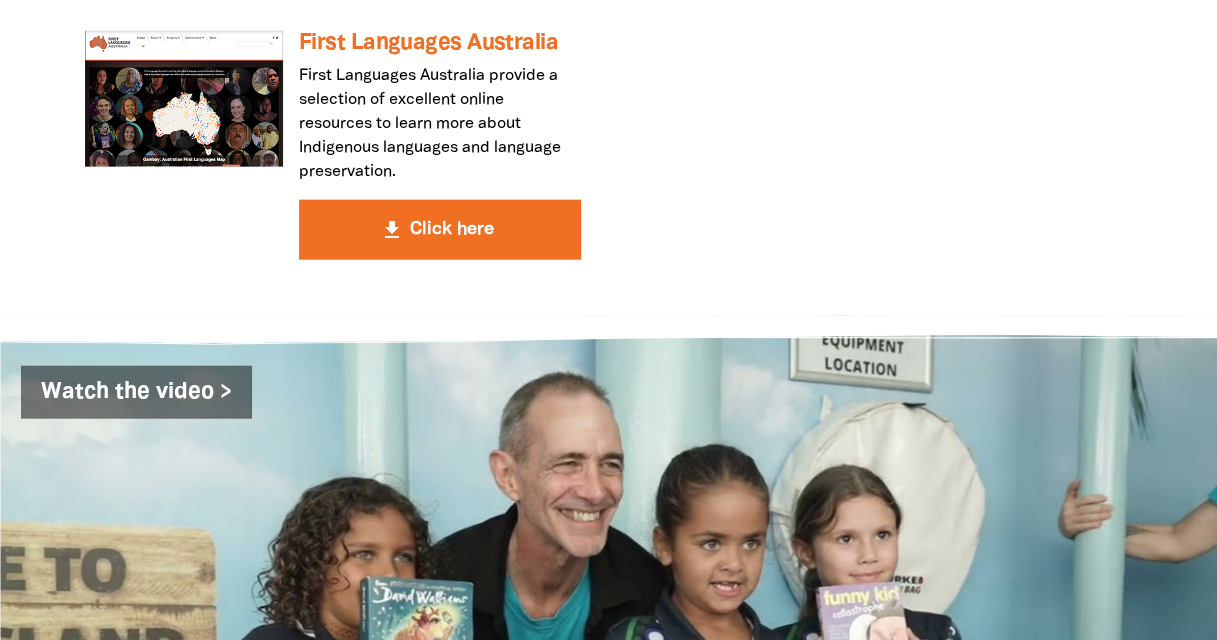scroll, scrollTop: 6600, scrollLeft: 0, axis: vertical 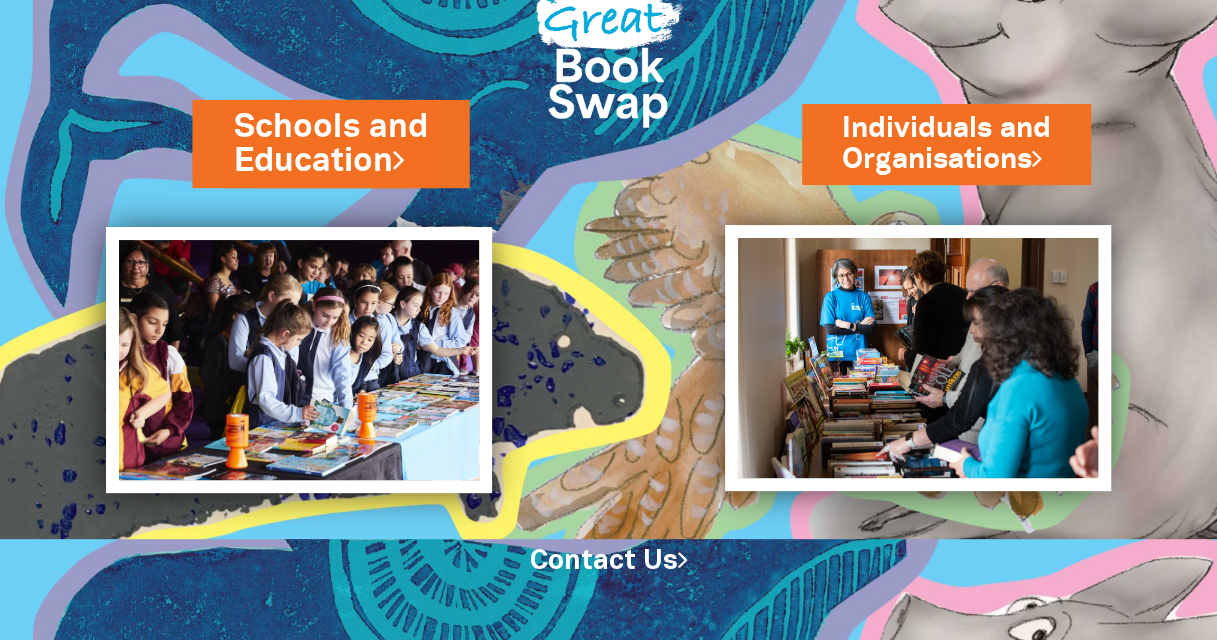 click on "Schools and Education" at bounding box center [330, 143] 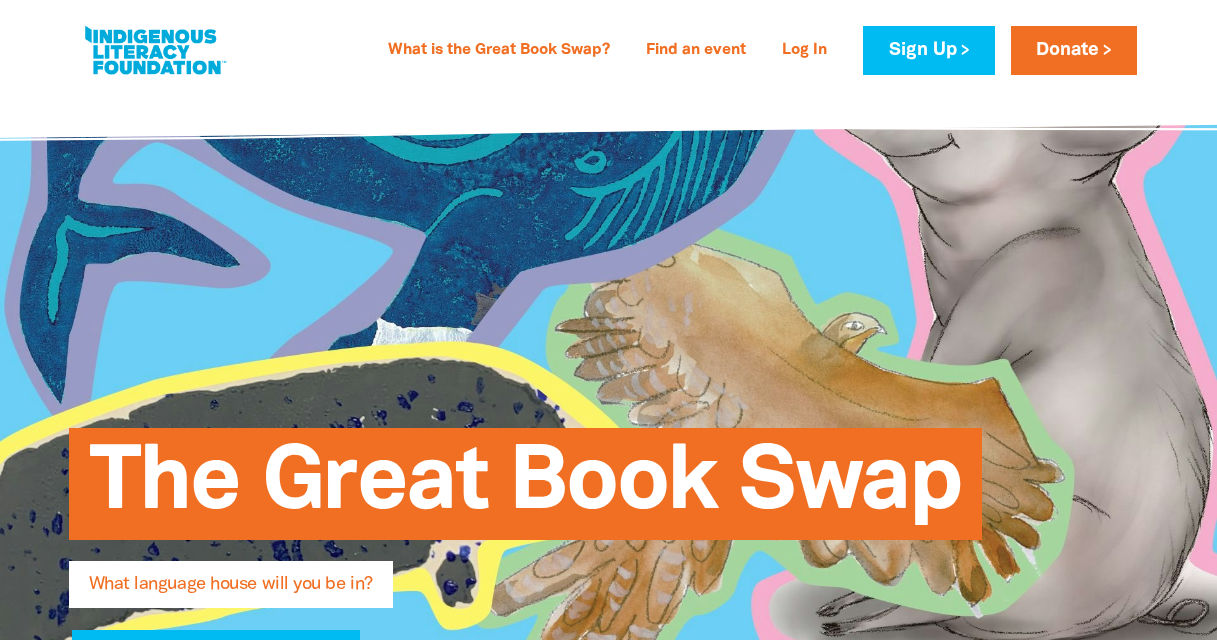 scroll, scrollTop: 0, scrollLeft: 0, axis: both 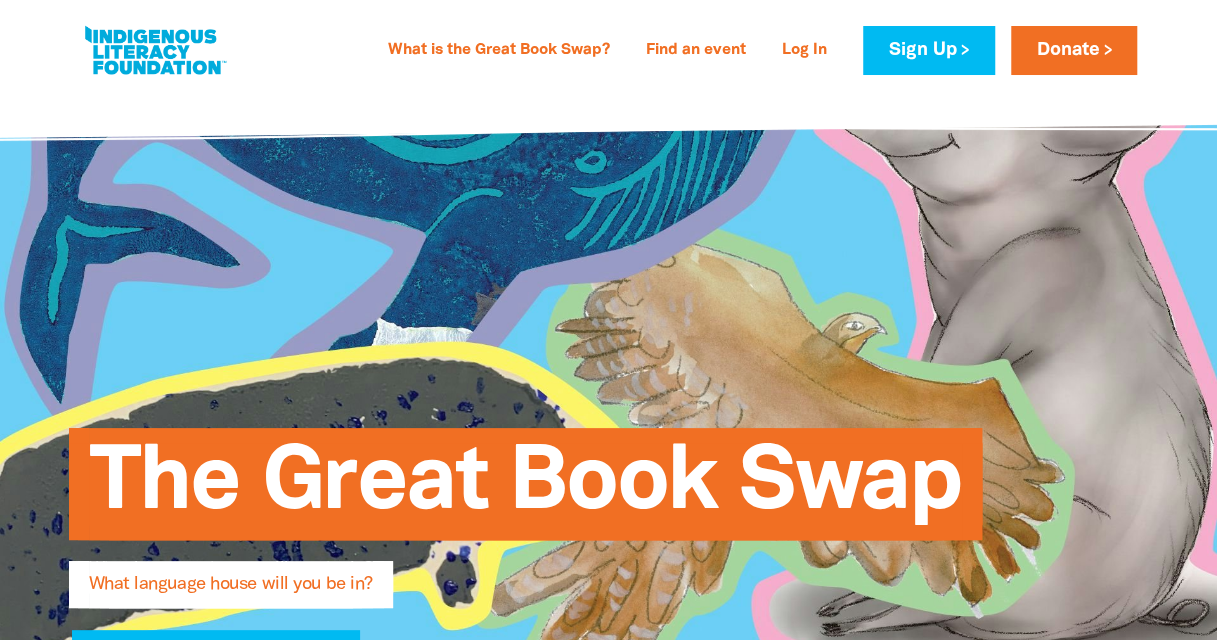 type on "[NAME]" 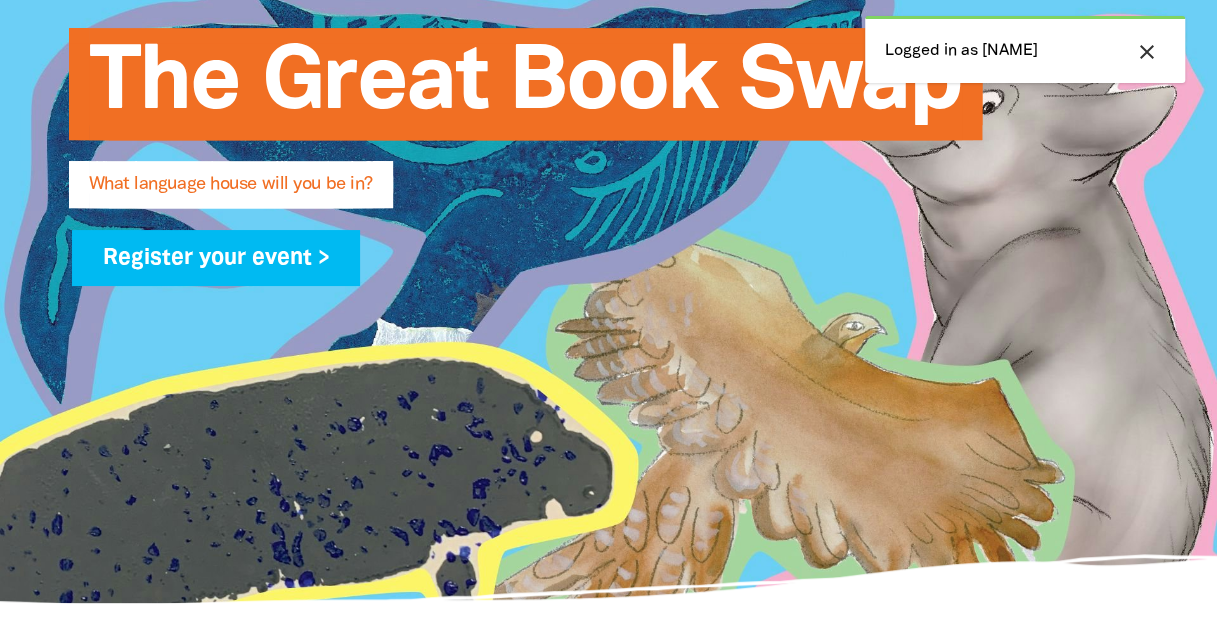 scroll, scrollTop: 0, scrollLeft: 0, axis: both 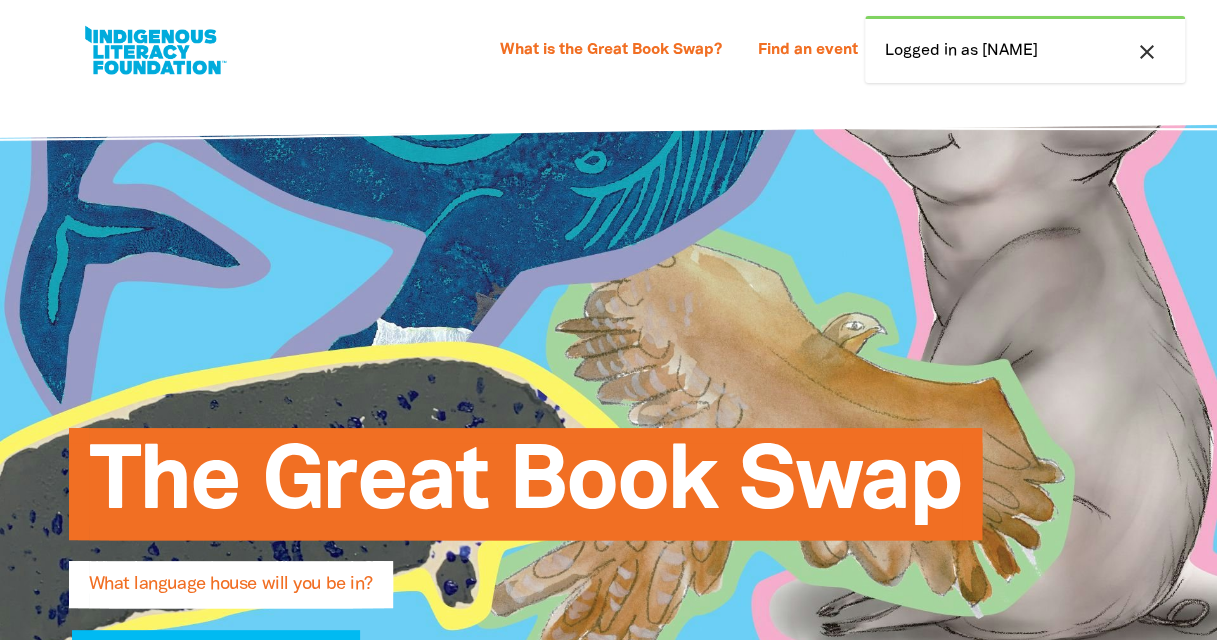 click on "close" at bounding box center (1147, 52) 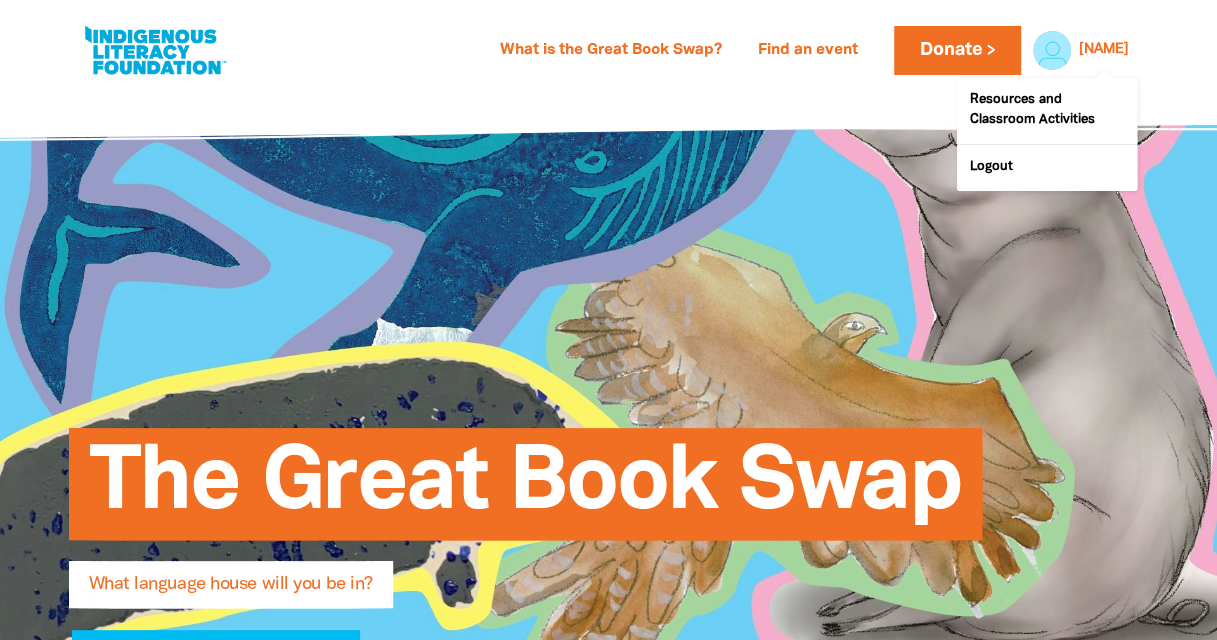 click on "[NAME]" at bounding box center (1104, 50) 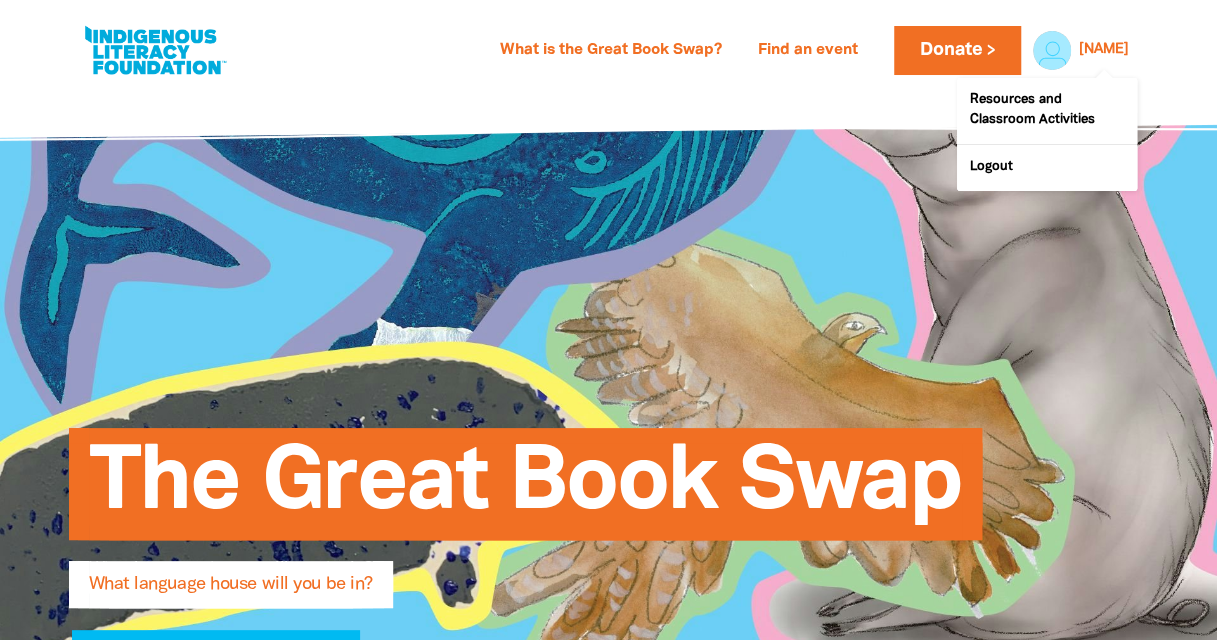 click on "[NAME]" at bounding box center [1104, 50] 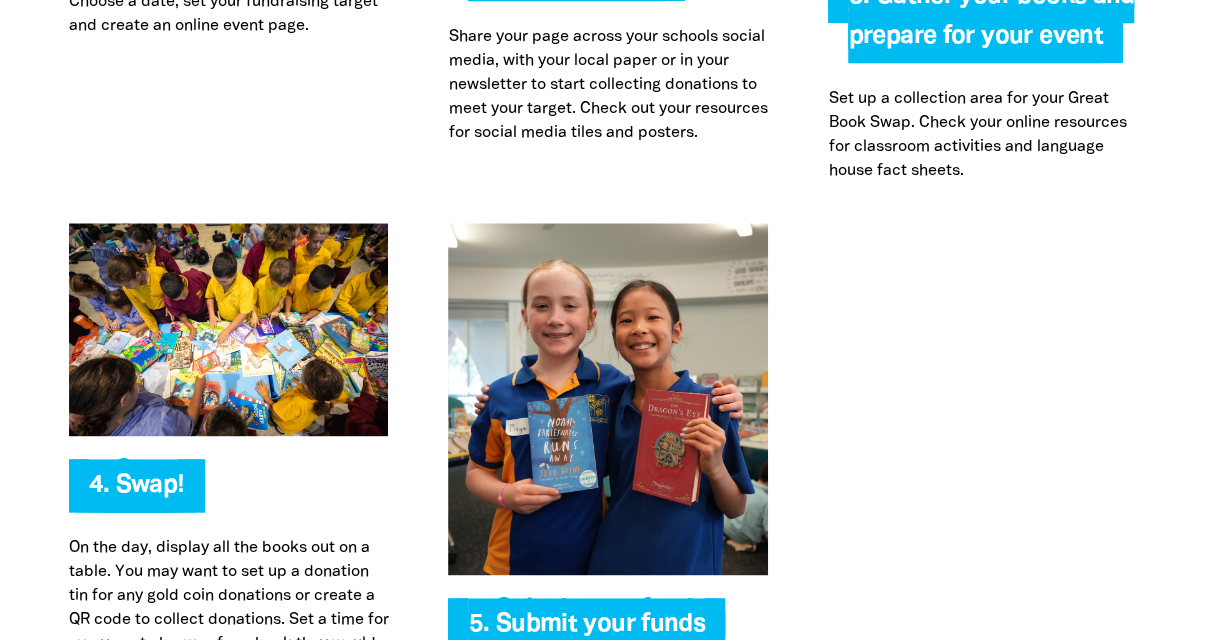 scroll, scrollTop: 4300, scrollLeft: 0, axis: vertical 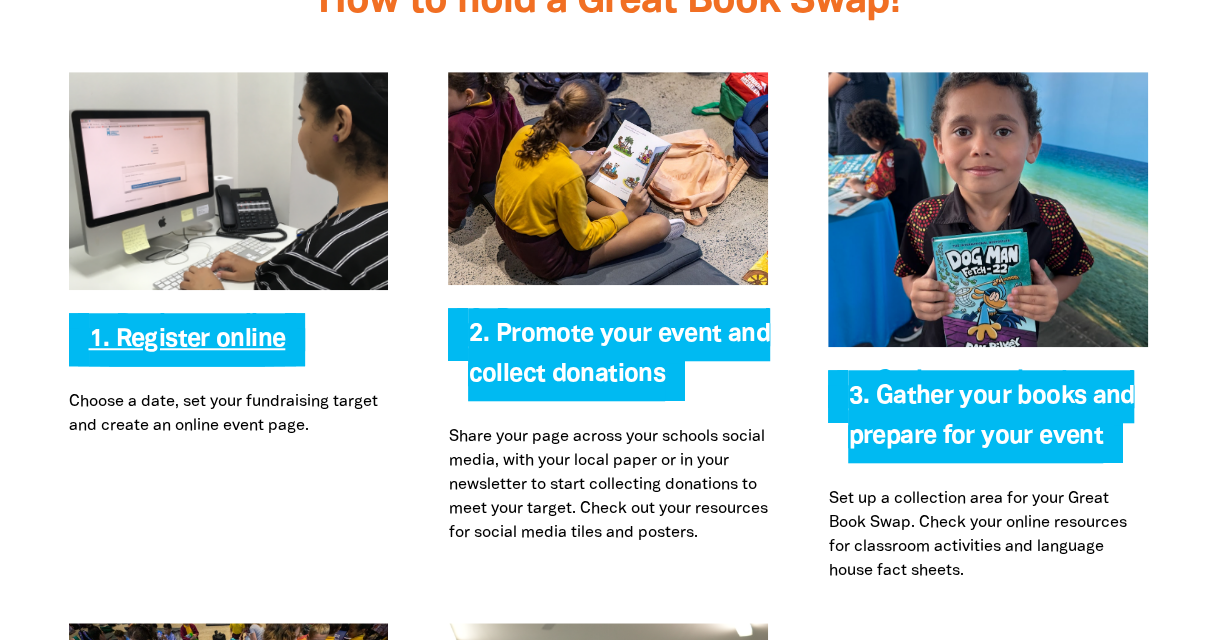 click on "1. Register online" 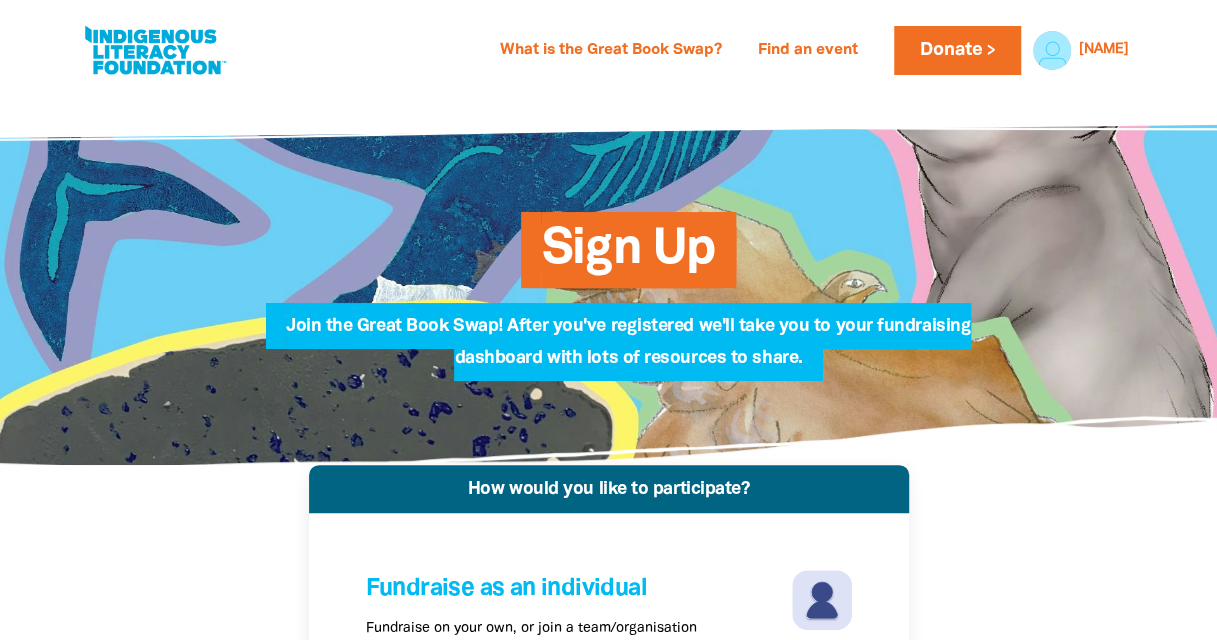scroll, scrollTop: 300, scrollLeft: 0, axis: vertical 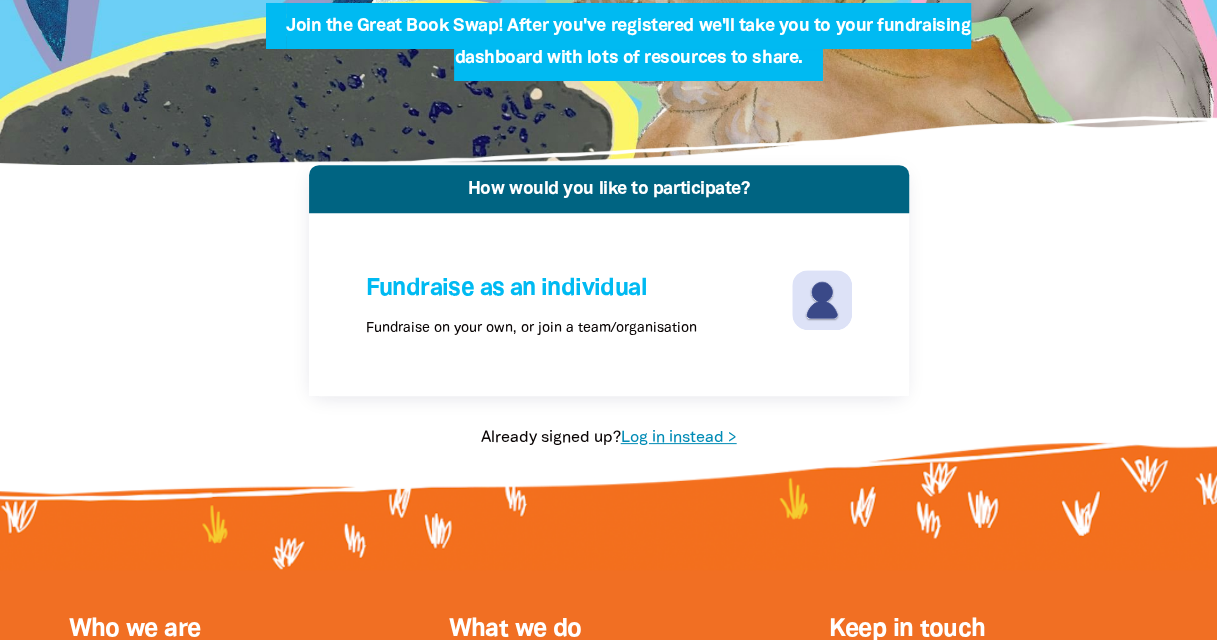 click on "Log in instead >" at bounding box center [679, 438] 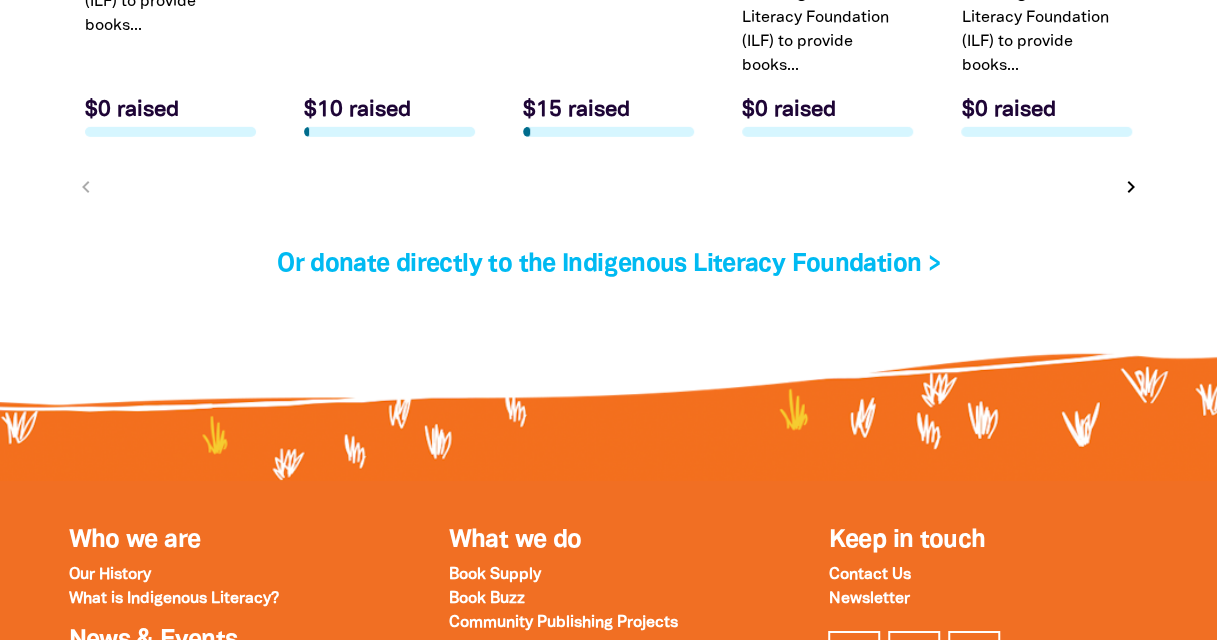 scroll, scrollTop: 7000, scrollLeft: 0, axis: vertical 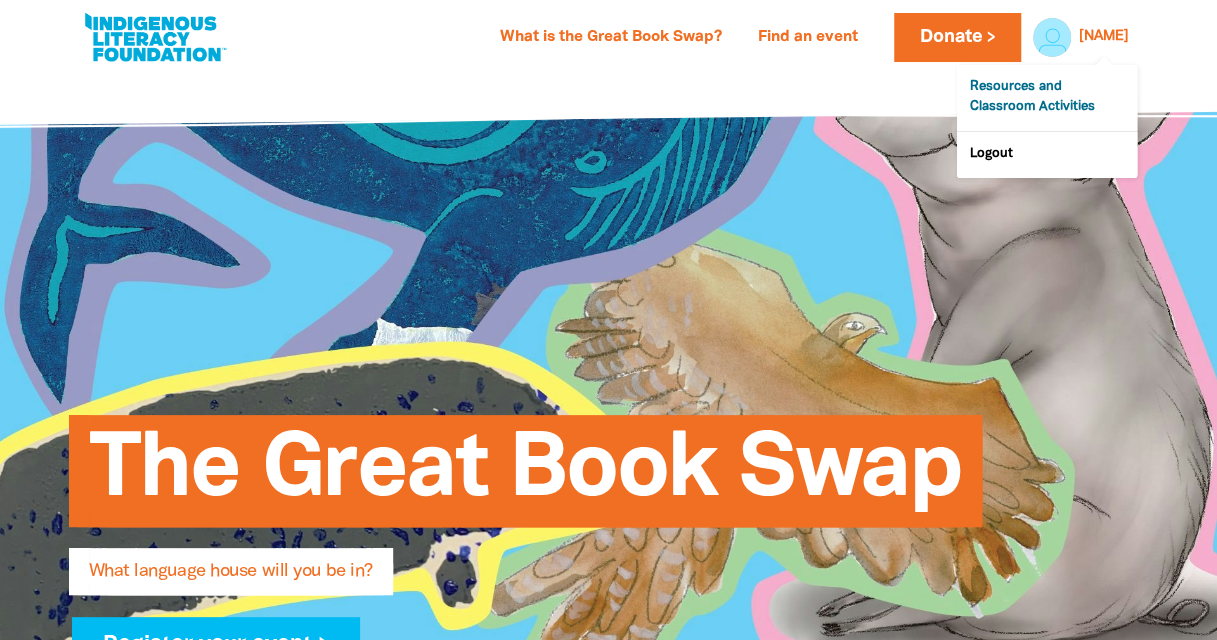 click on "Resources and Classroom Activities" at bounding box center [1047, 98] 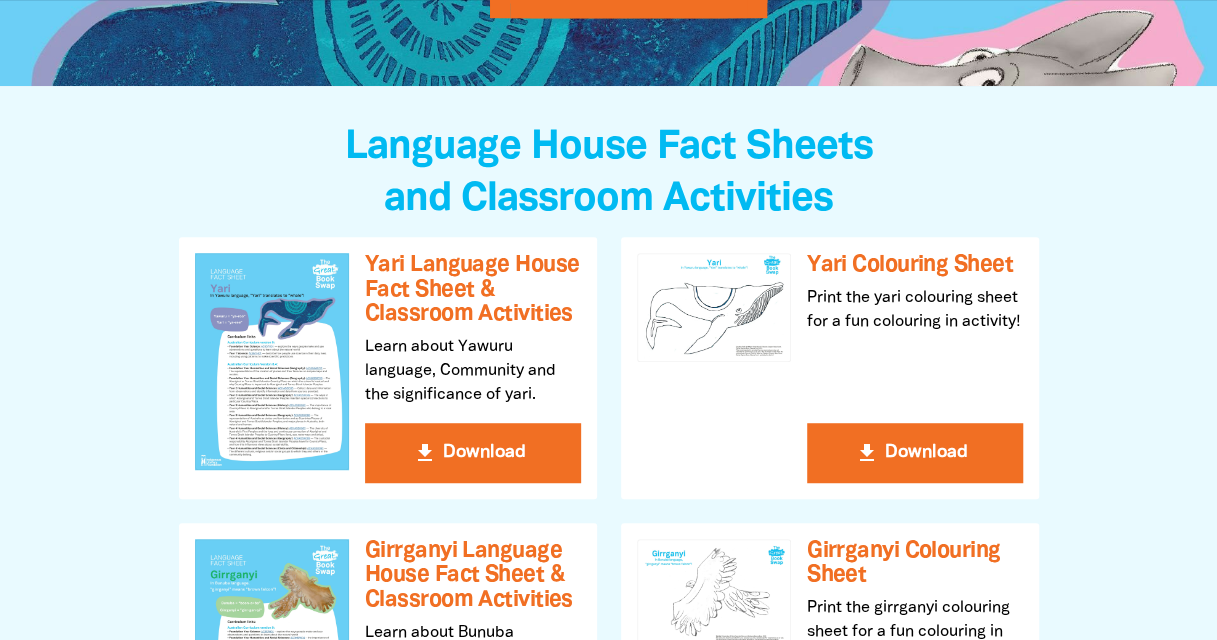 scroll, scrollTop: 0, scrollLeft: 0, axis: both 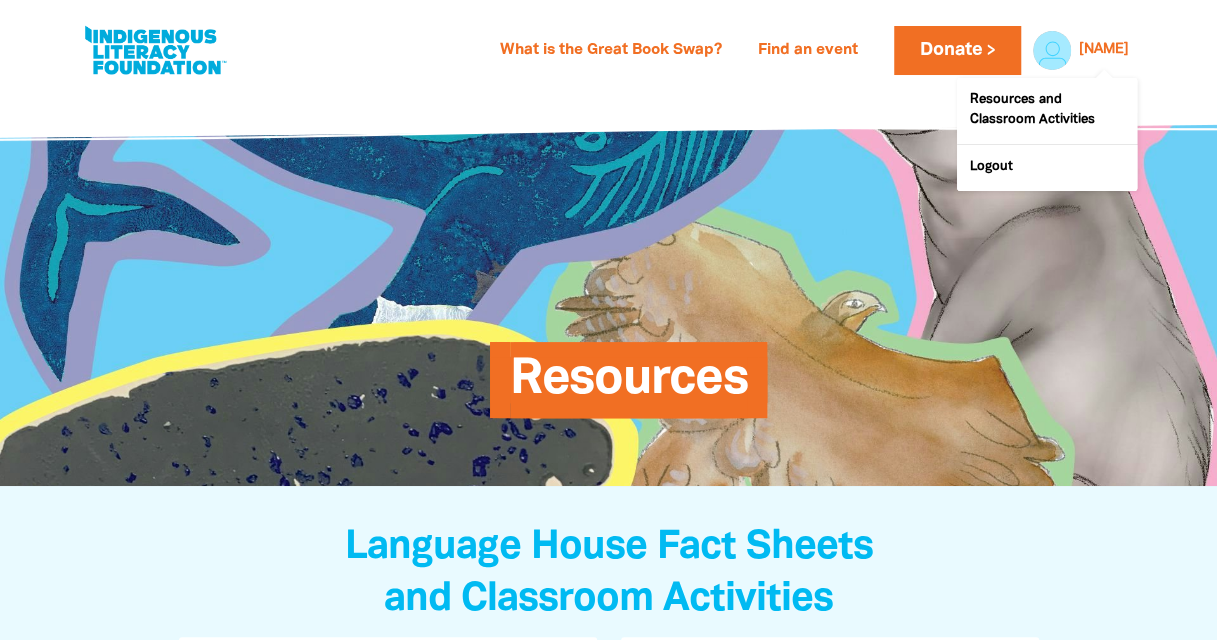 click on "[NAME]" at bounding box center (1104, 50) 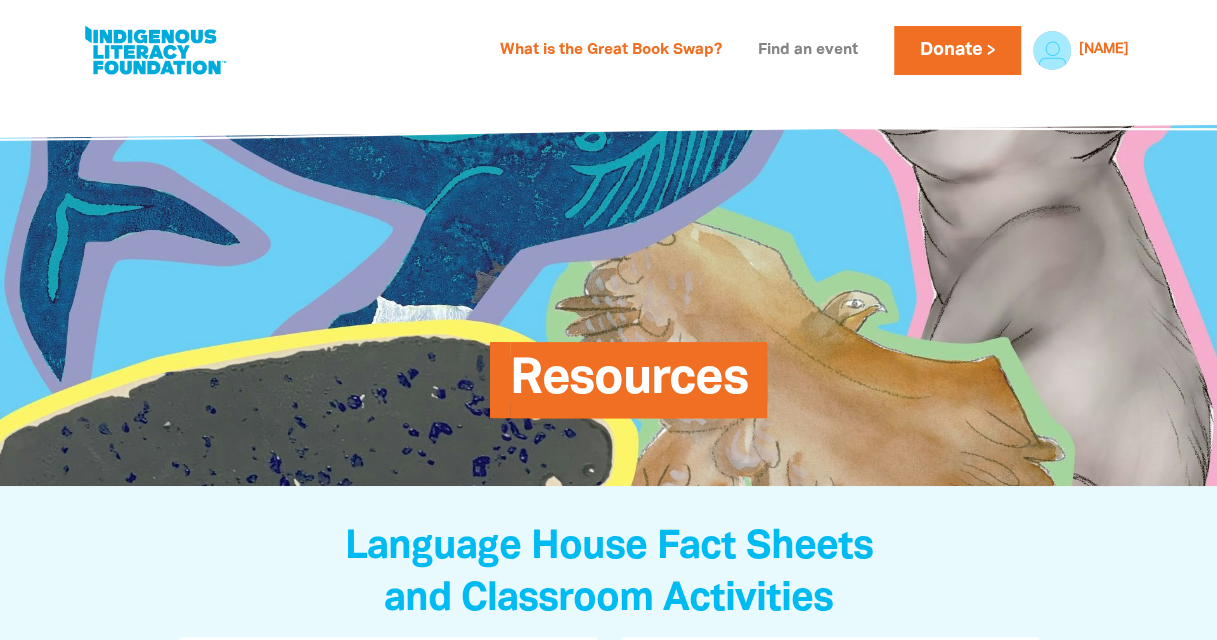 click on "Find an event" at bounding box center [808, 51] 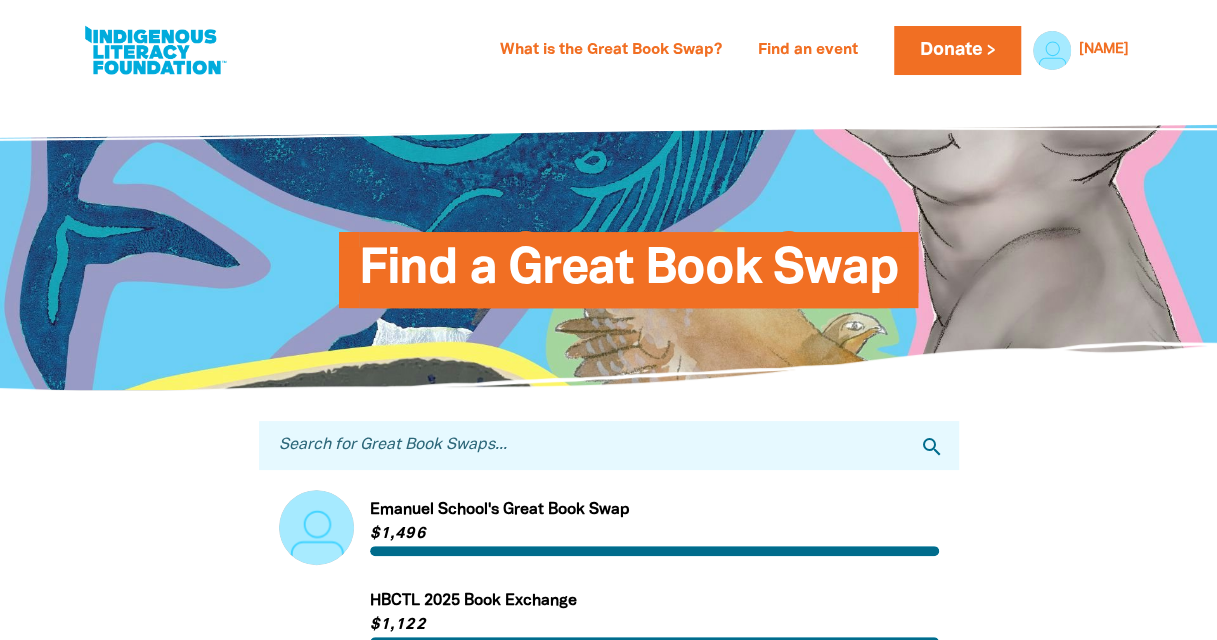 scroll, scrollTop: 300, scrollLeft: 0, axis: vertical 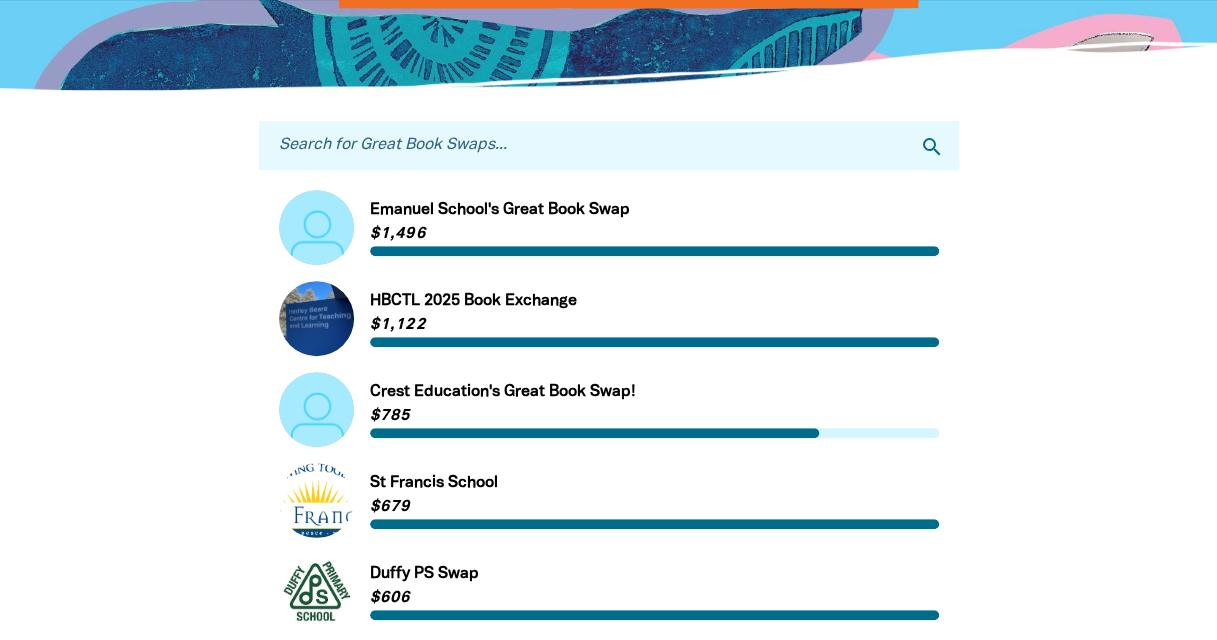 click on "Search for Great Book Swaps..." at bounding box center [609, 145] 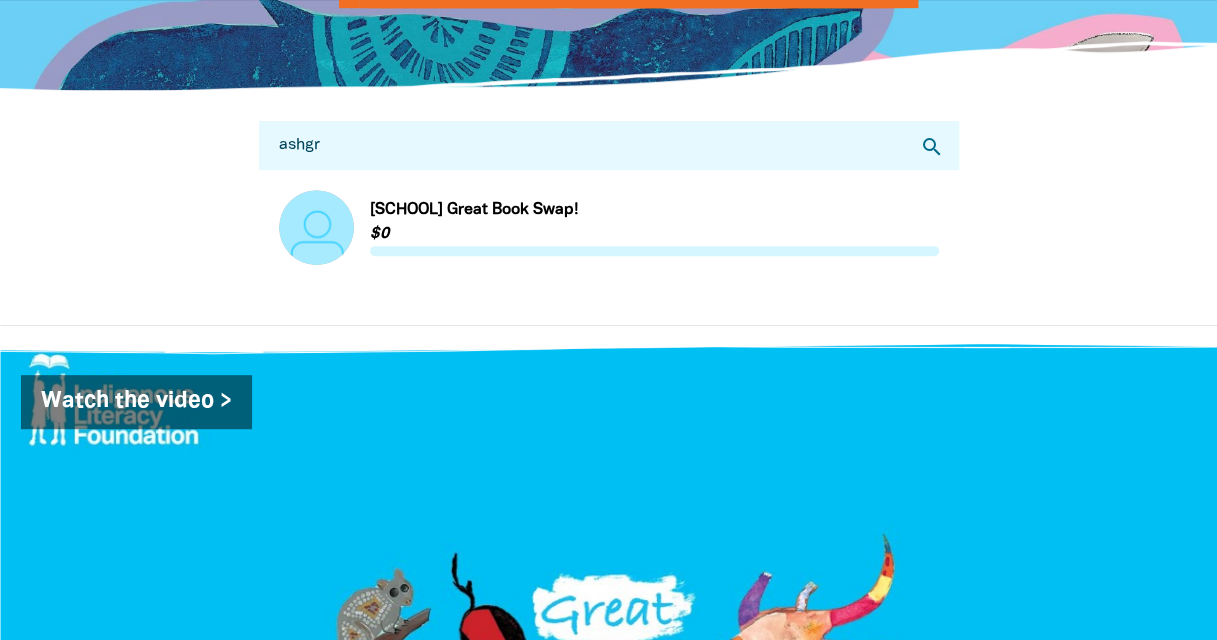 type on "ashgr" 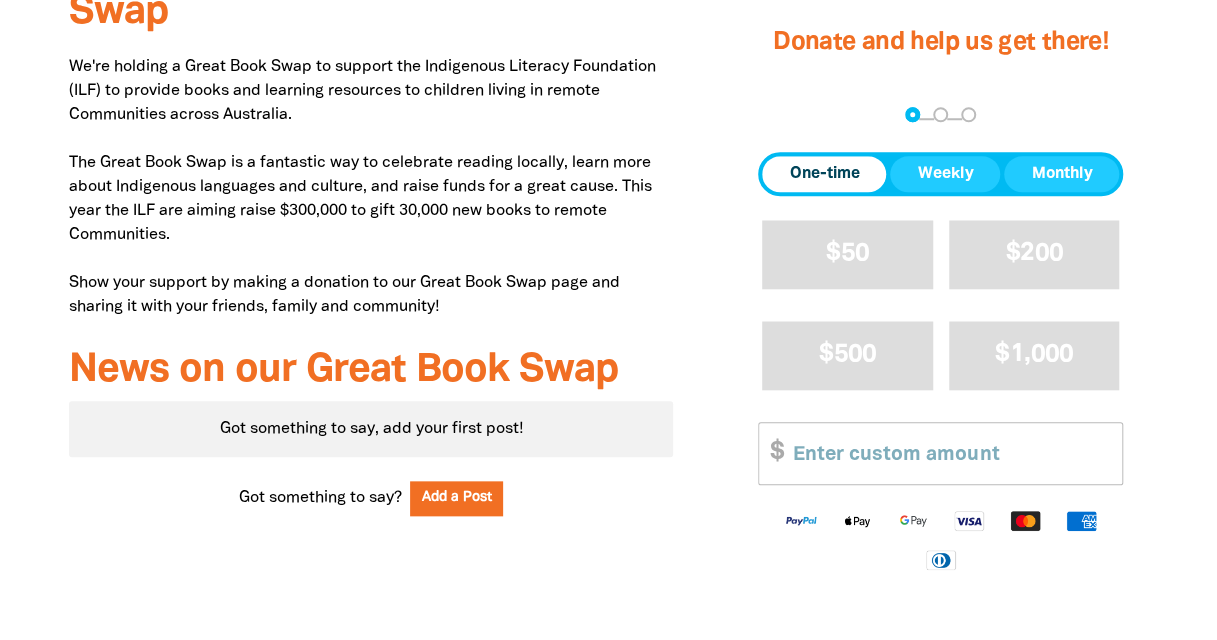 scroll, scrollTop: 500, scrollLeft: 0, axis: vertical 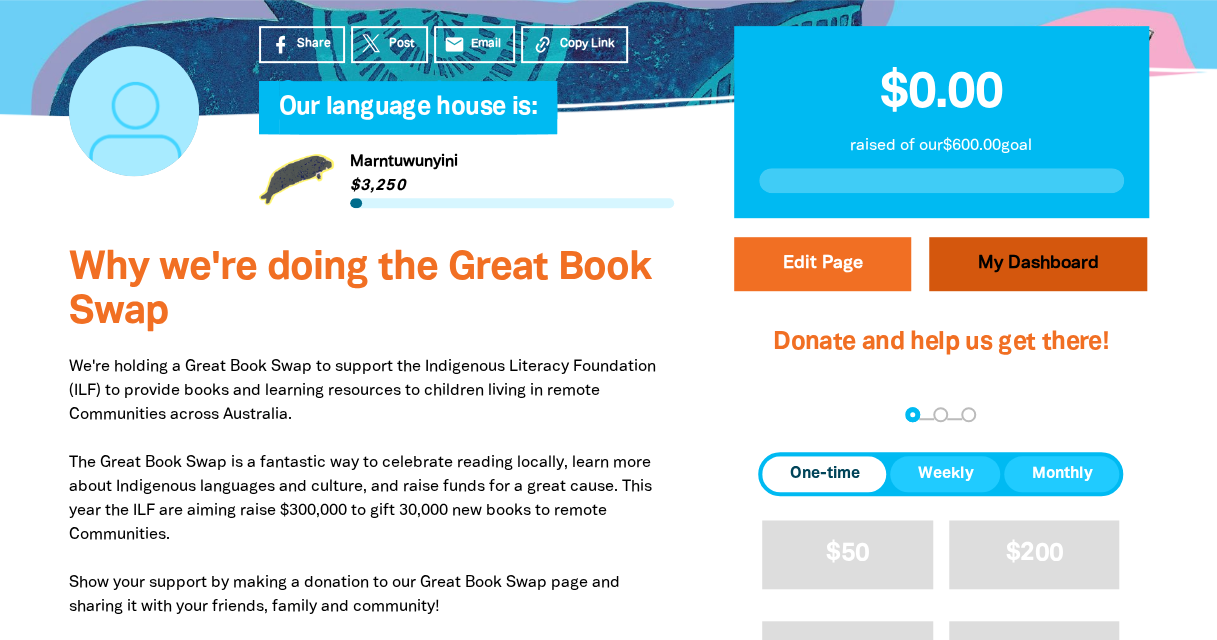 click on "My Dashboard" at bounding box center [1038, 264] 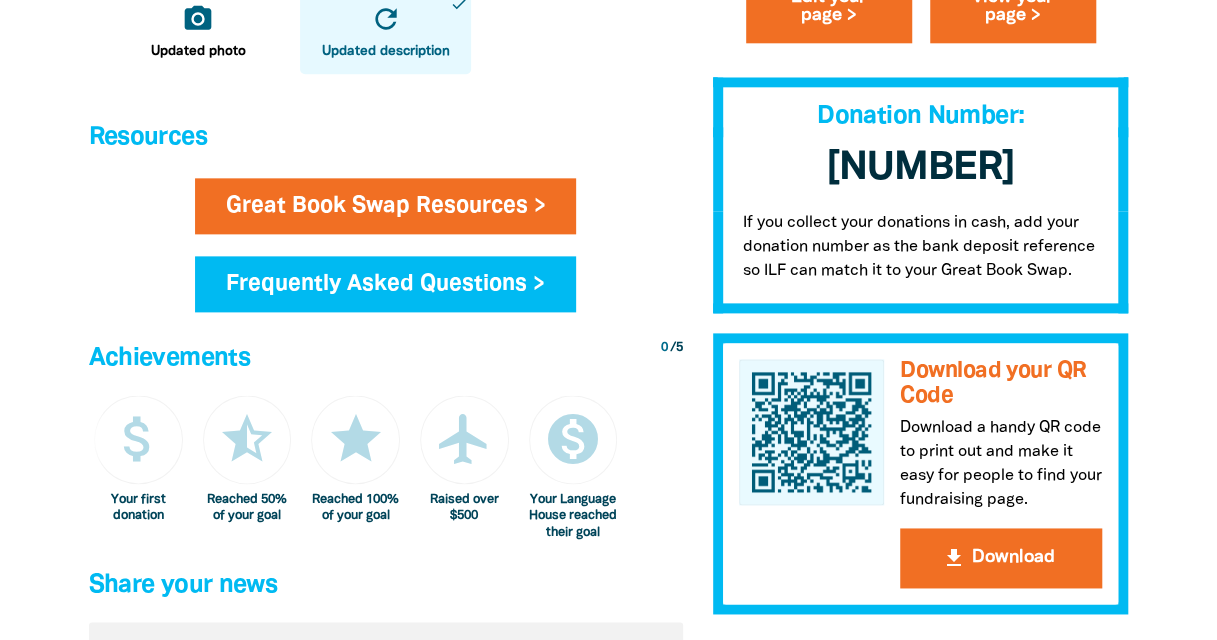 scroll, scrollTop: 1200, scrollLeft: 0, axis: vertical 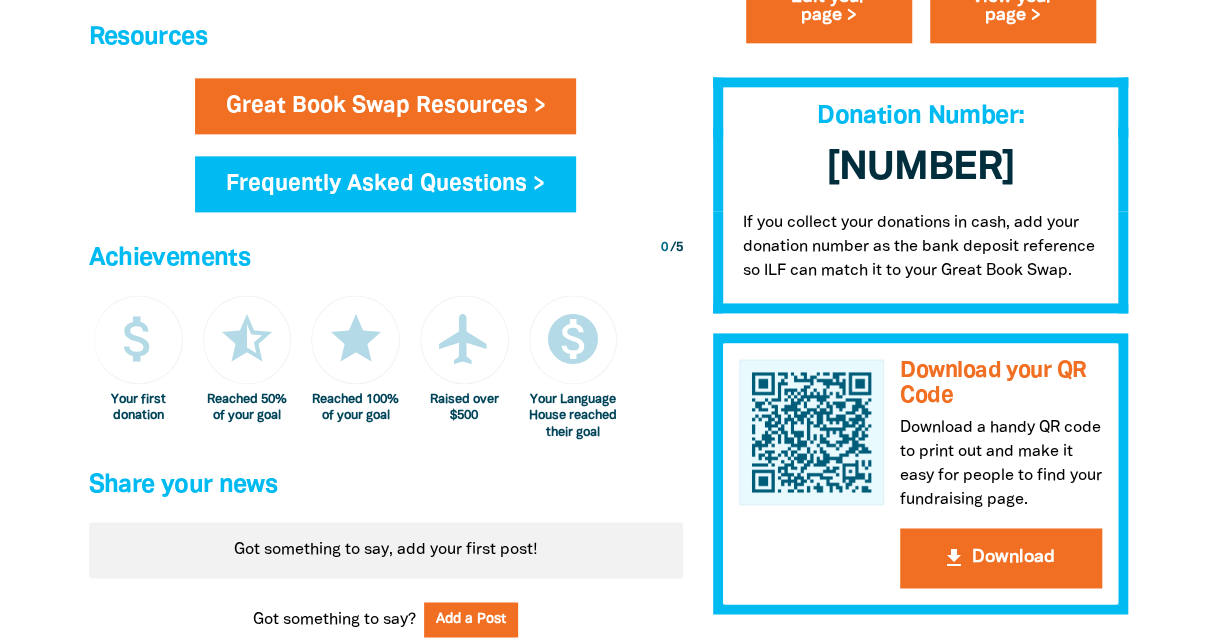 drag, startPoint x: 1178, startPoint y: 91, endPoint x: 1164, endPoint y: 99, distance: 16.124516 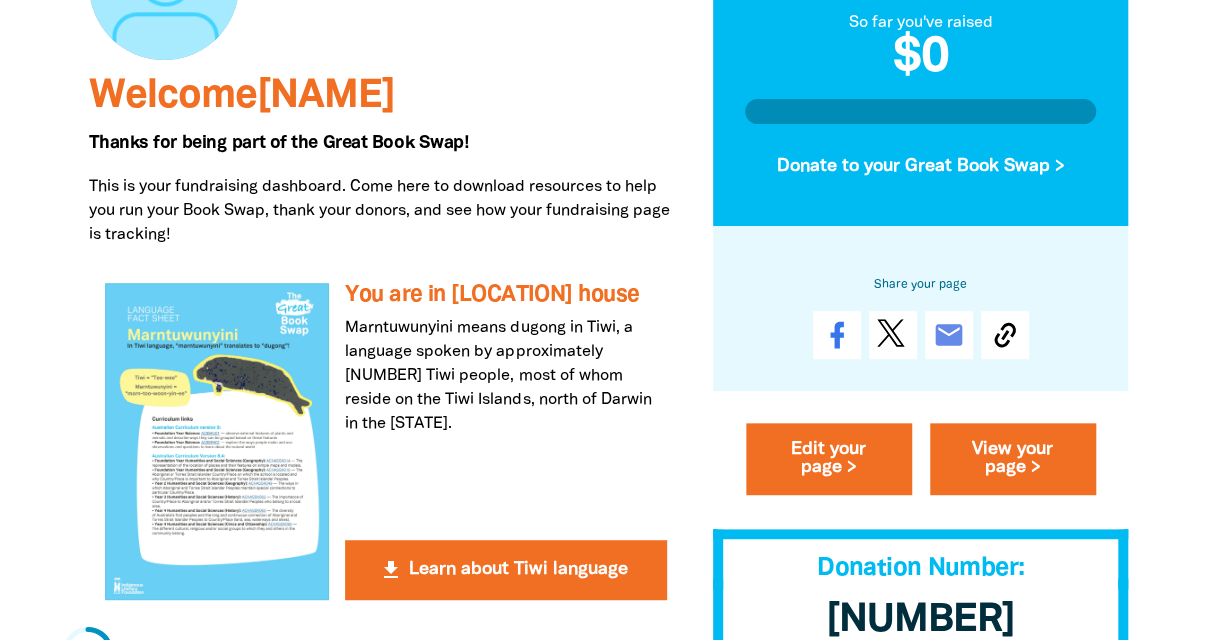 scroll, scrollTop: 100, scrollLeft: 0, axis: vertical 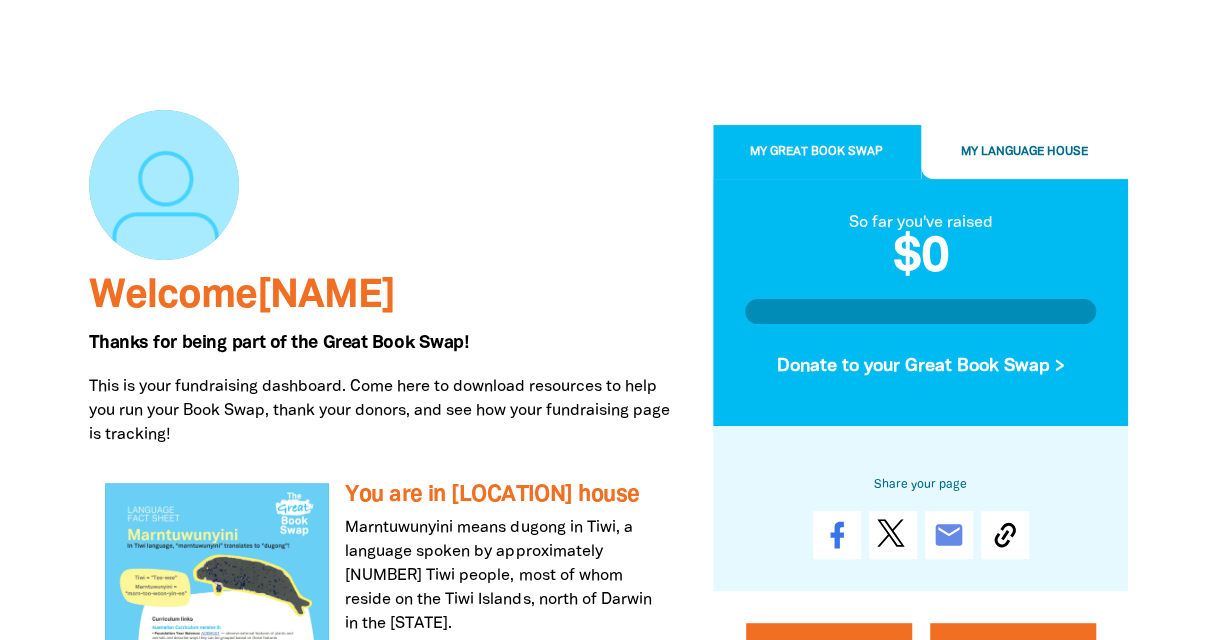click on "My Language House" at bounding box center (1024, 152) 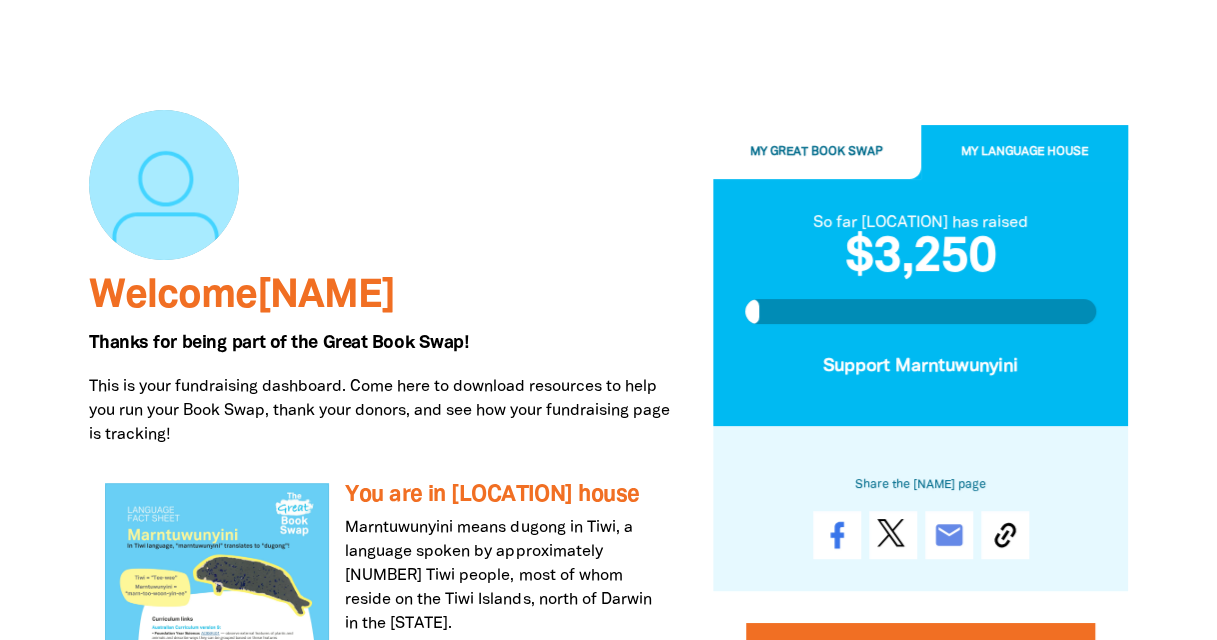 click on "My Great Book Swap" at bounding box center (816, 152) 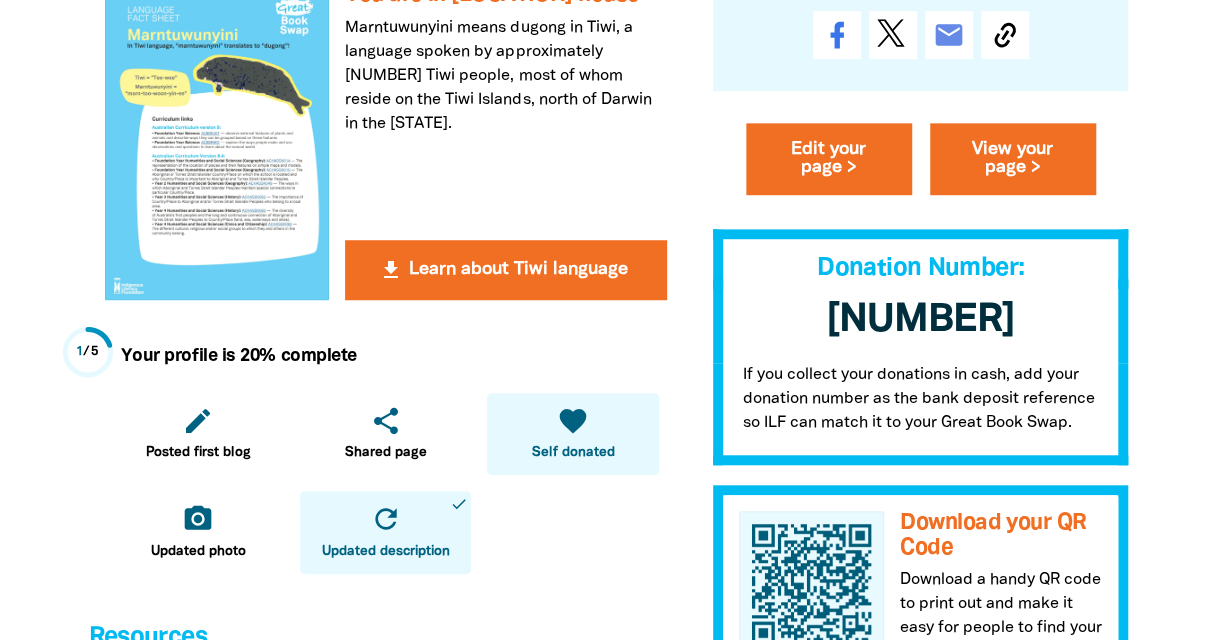 scroll, scrollTop: 200, scrollLeft: 0, axis: vertical 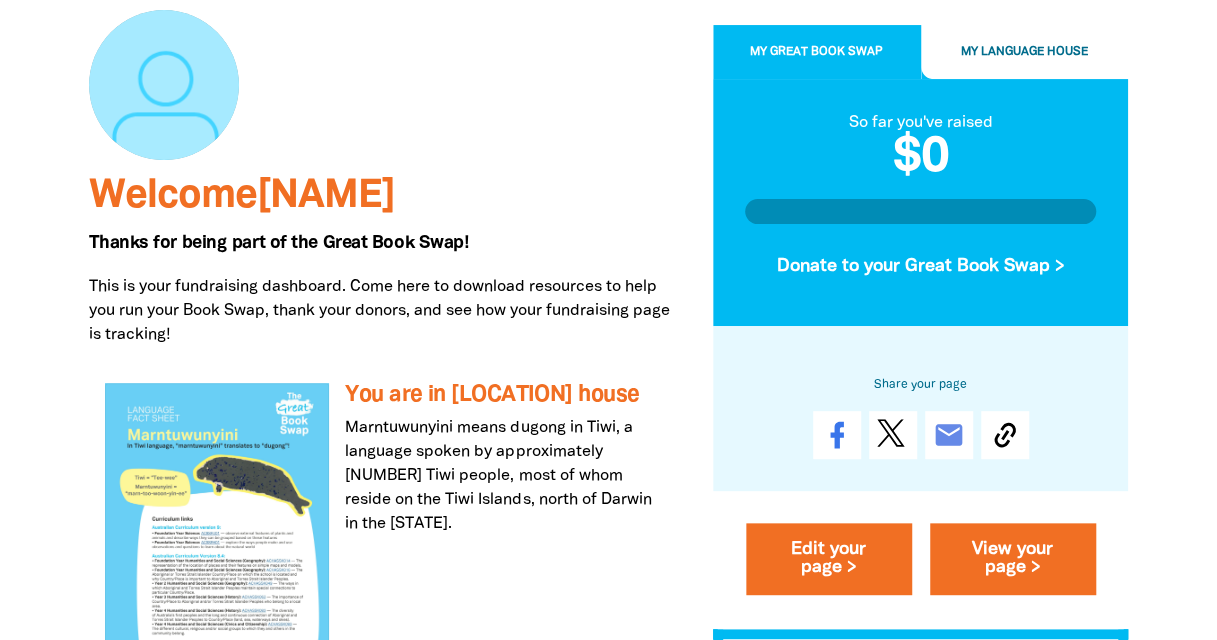 click on "$0" at bounding box center [921, 159] 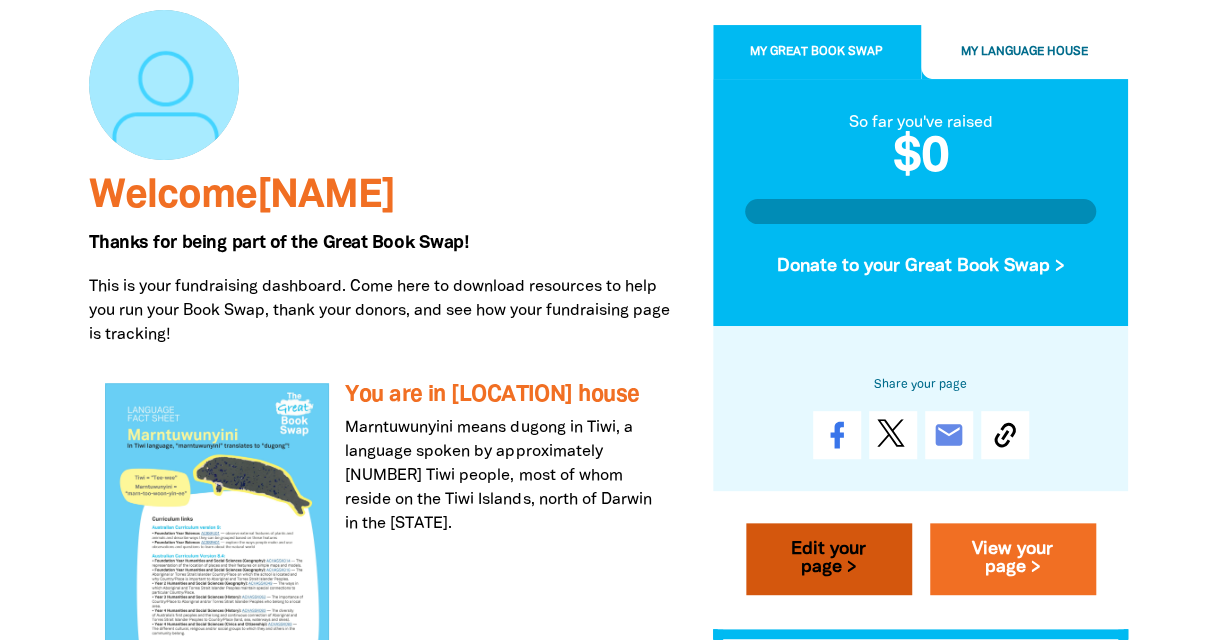 click on "Edit your page >" at bounding box center [829, 560] 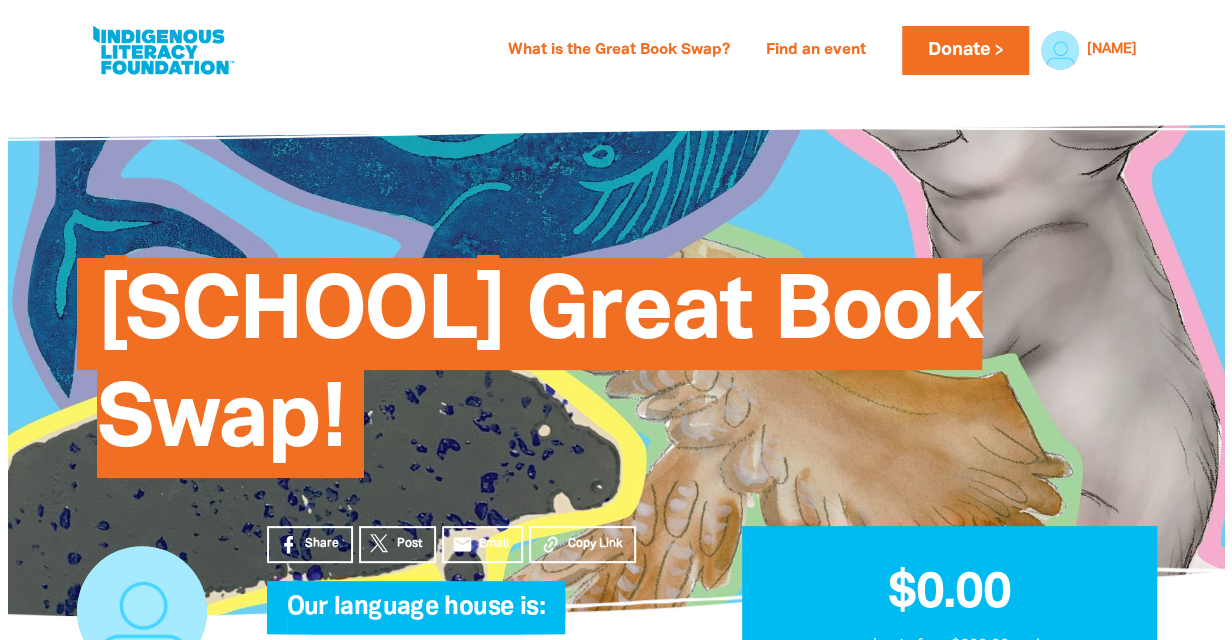 scroll, scrollTop: 306, scrollLeft: 0, axis: vertical 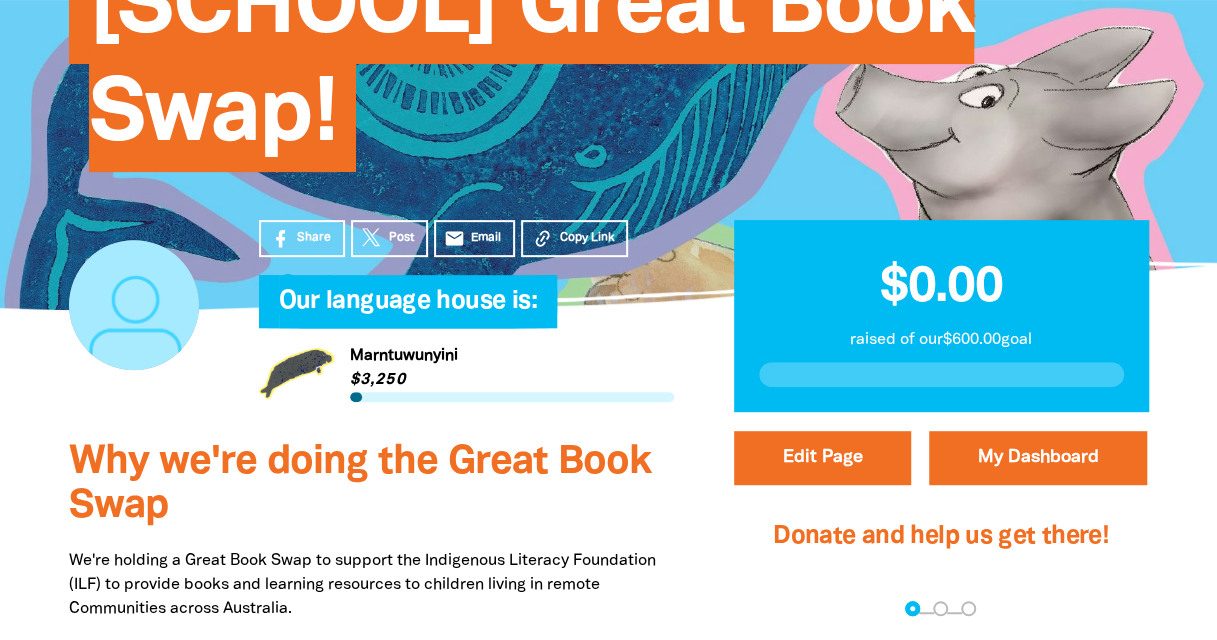select on "[STATE]" 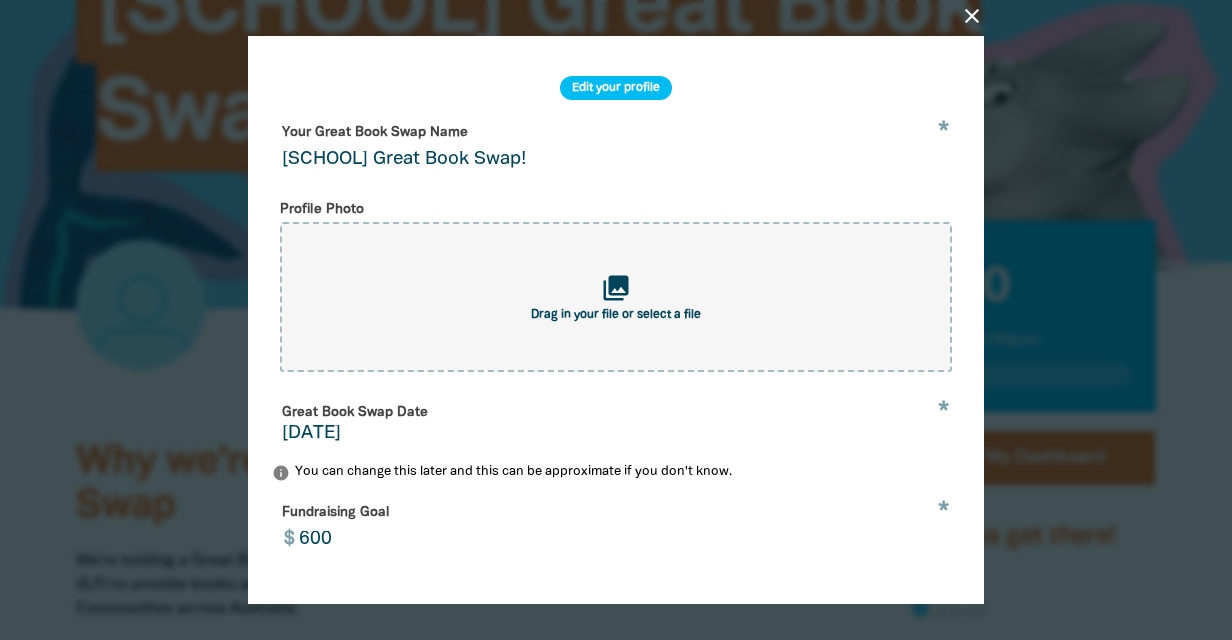 scroll, scrollTop: 400, scrollLeft: 0, axis: vertical 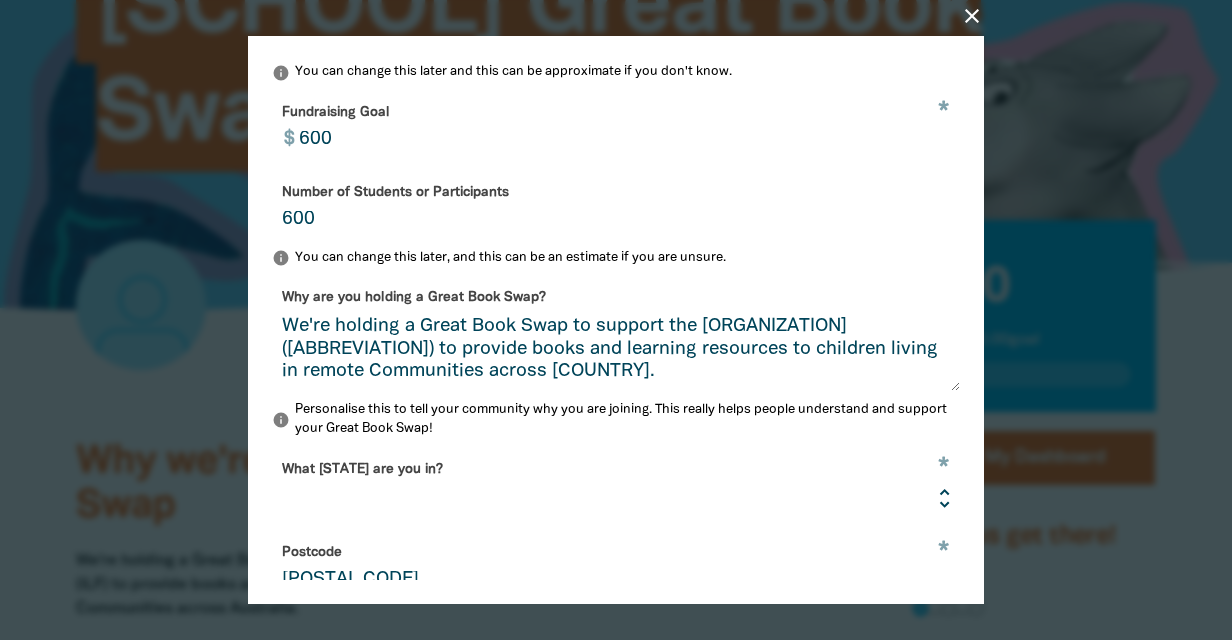 drag, startPoint x: 350, startPoint y: 236, endPoint x: 230, endPoint y: 235, distance: 120.004166 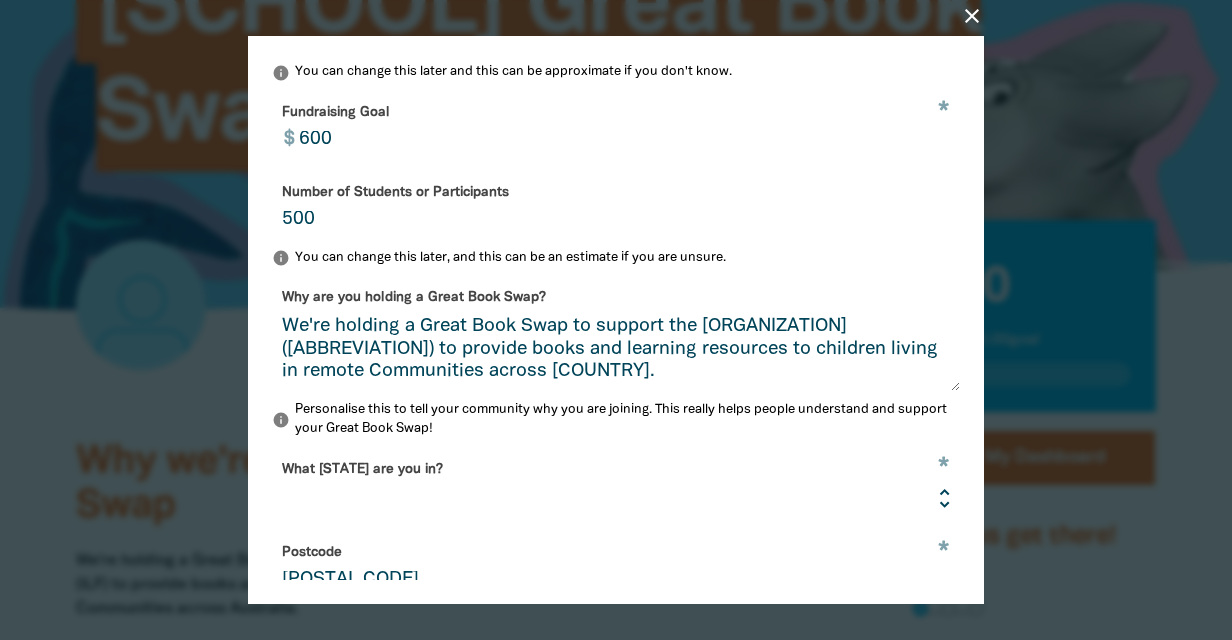 click on "500" at bounding box center [616, 207] 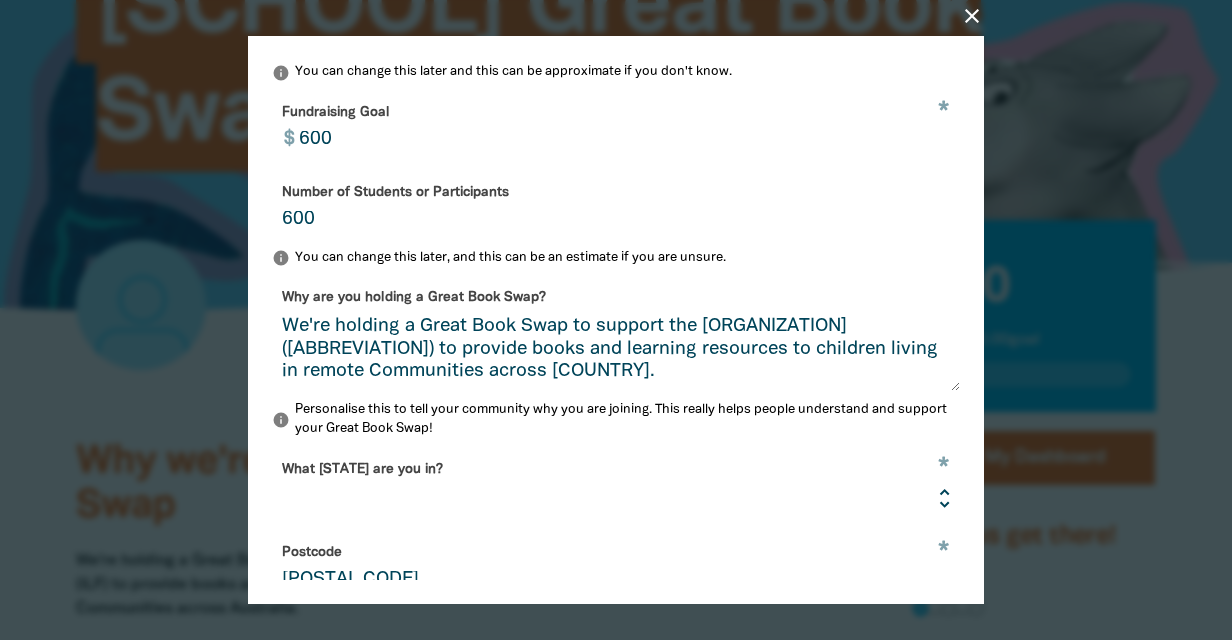 type on "600" 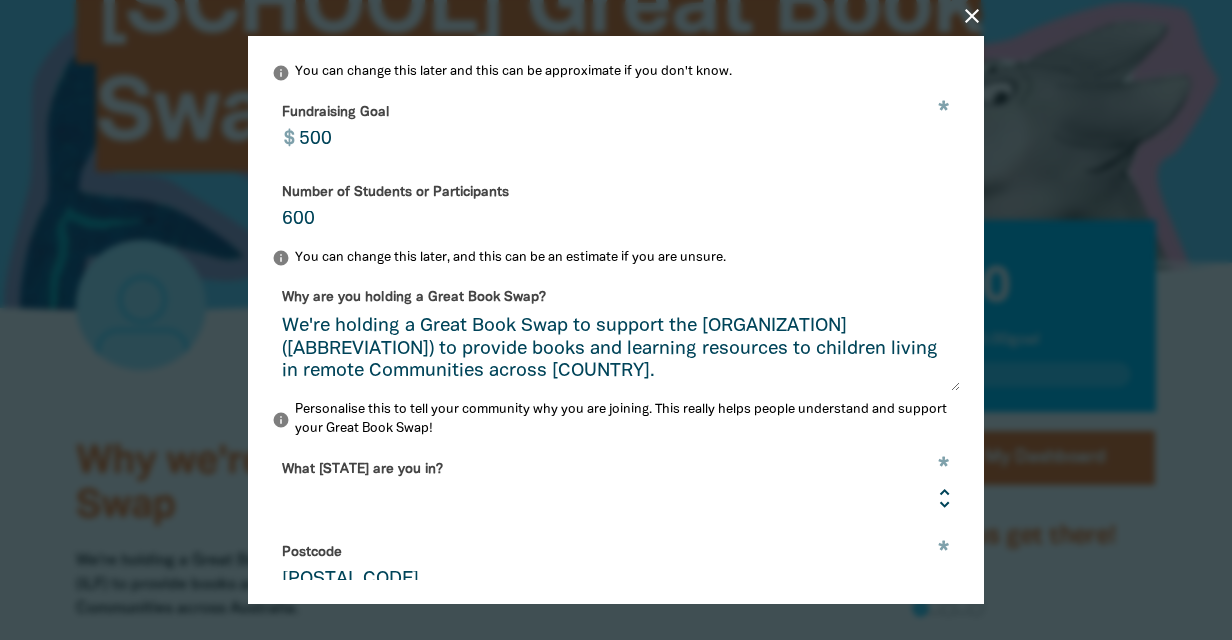 click on "500" at bounding box center (624, 127) 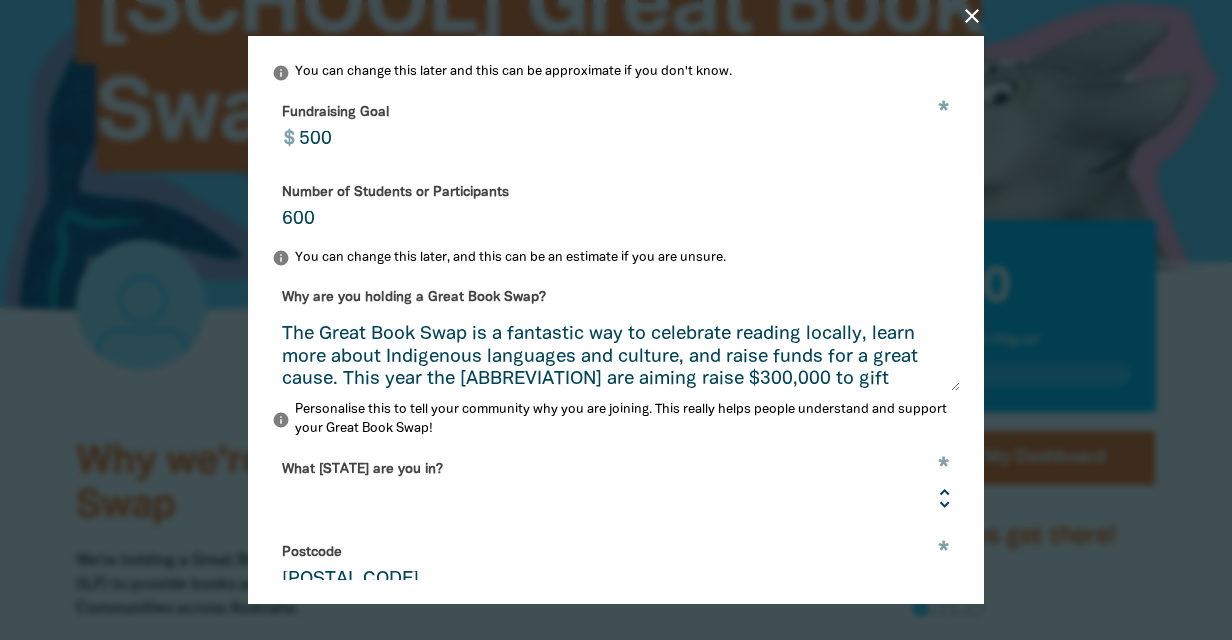 scroll, scrollTop: 0, scrollLeft: 0, axis: both 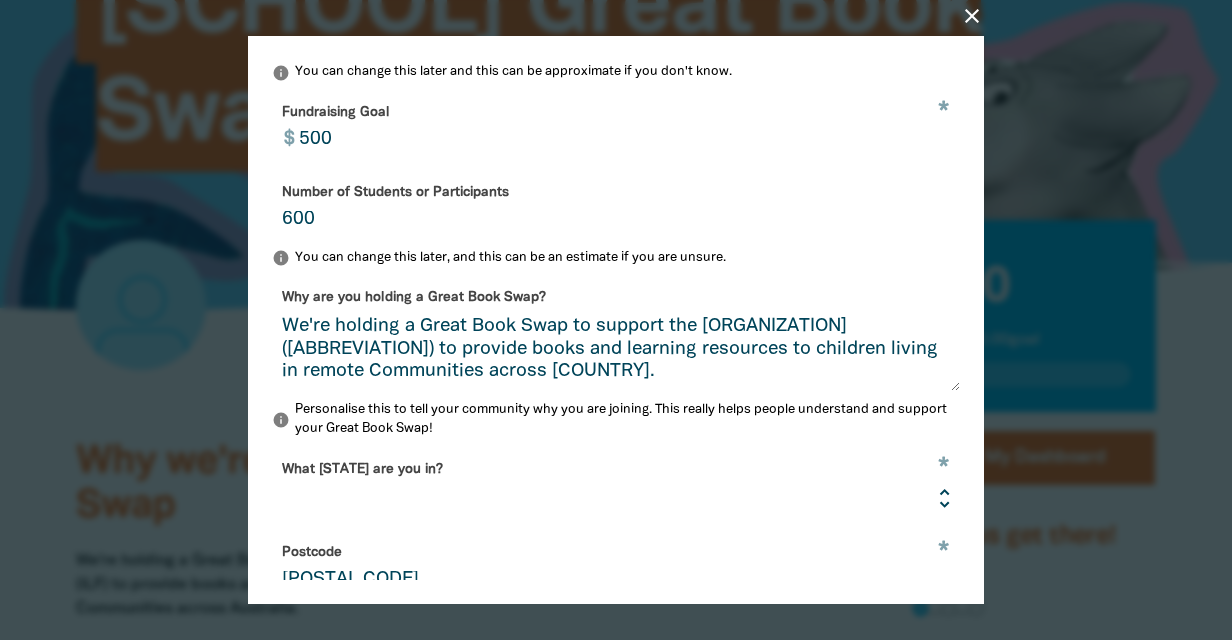 type on "500" 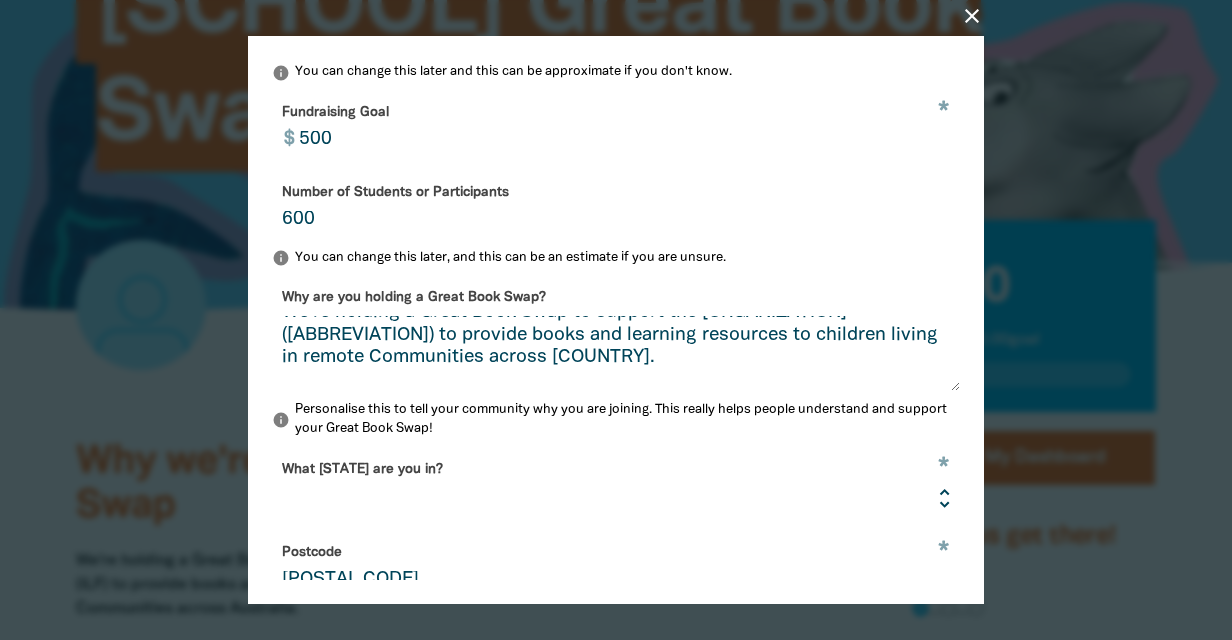 scroll, scrollTop: 37, scrollLeft: 0, axis: vertical 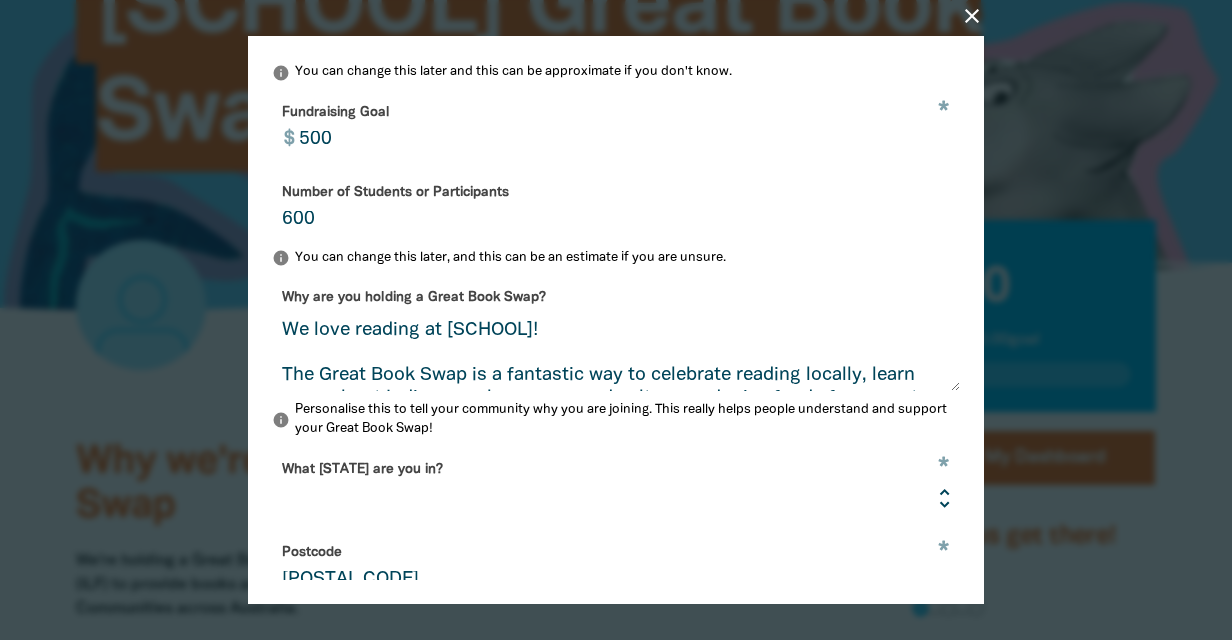 drag, startPoint x: 668, startPoint y: 396, endPoint x: 257, endPoint y: 382, distance: 411.23837 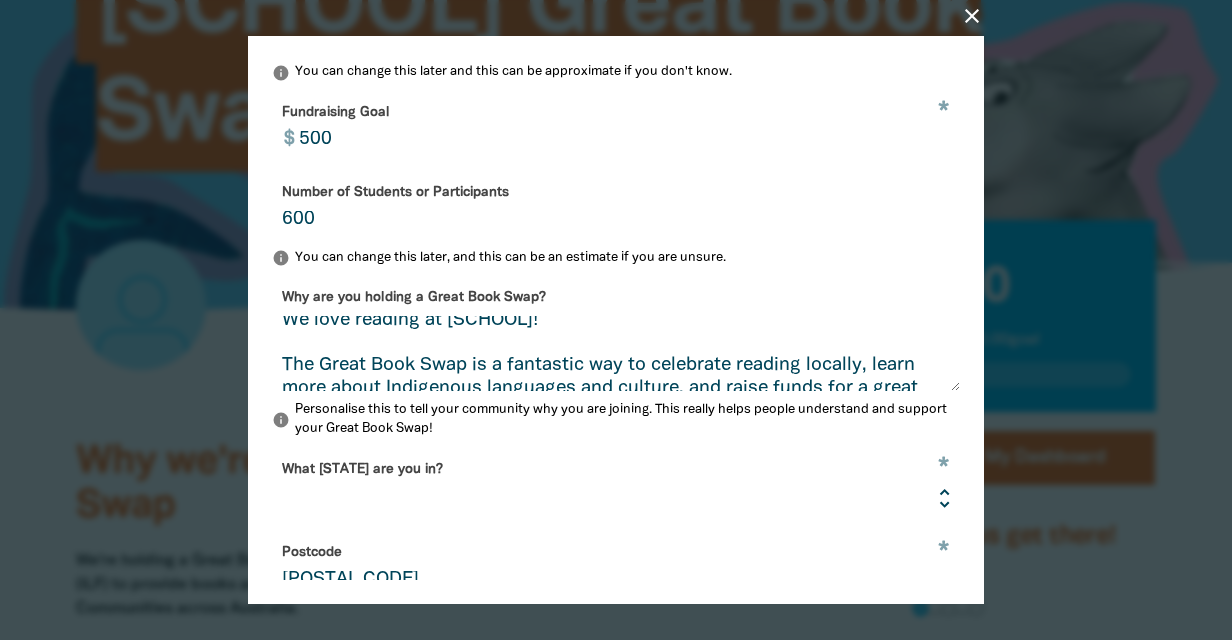 click on "We're holding a Great Book Swap to support the [ORGANIZATION] ([ABBREVIATION]) to provide books and learning resources to children living in remote Communities across [COUNTRY].
We love reading at [SCHOOL]!
The Great Book Swap is a fantastic way to celebrate reading locally, learn more about Indigenous languages and culture, and raise funds for a great cause. This year the [ABBREVIATION] are aiming raise $300,000 to gift 30,000 new books to remote Communities.
Show your support by making a donation to our Great Book Swap page and sharing it with your friends, family and community!" at bounding box center [616, 353] 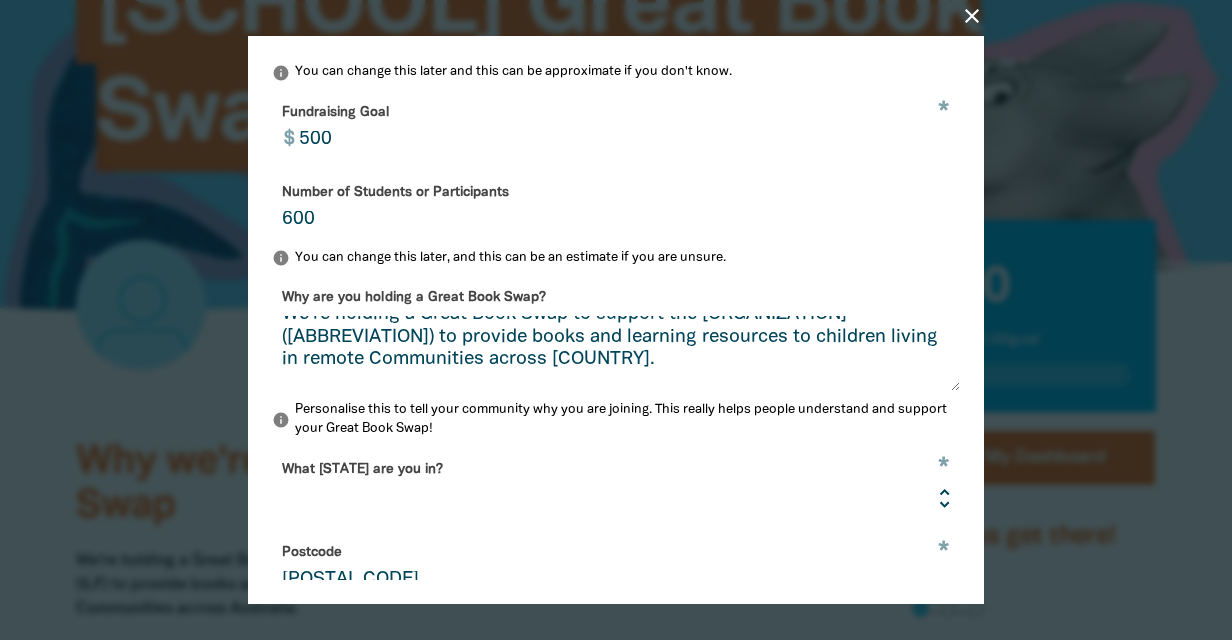 scroll, scrollTop: 0, scrollLeft: 0, axis: both 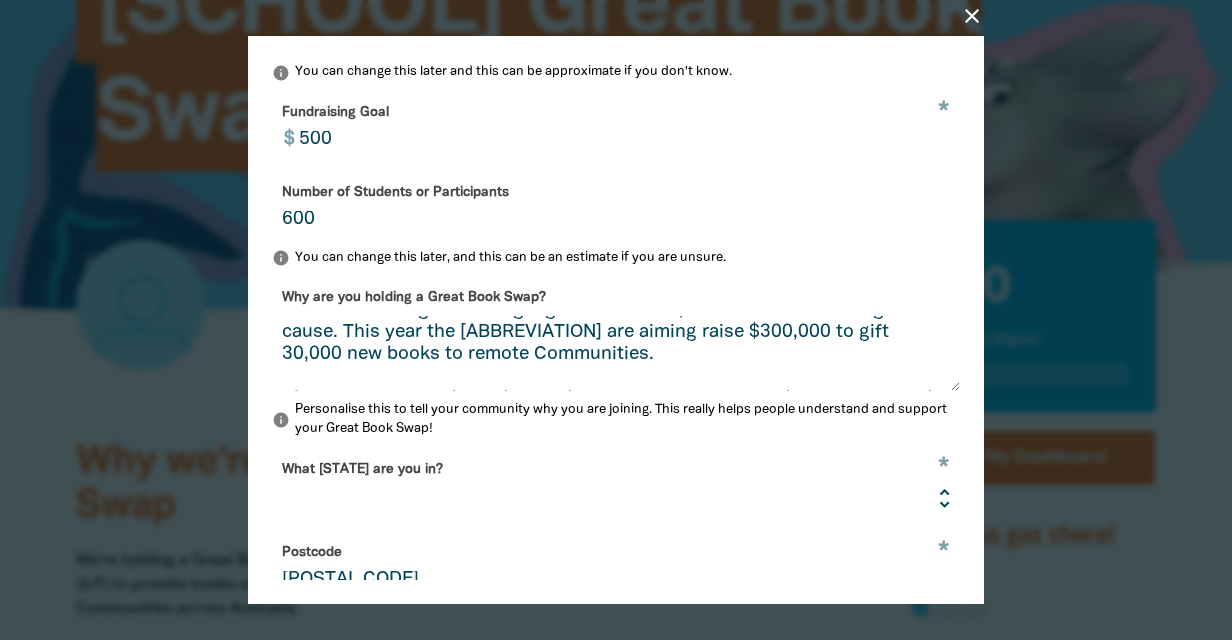 drag, startPoint x: 655, startPoint y: 340, endPoint x: 256, endPoint y: 351, distance: 399.1516 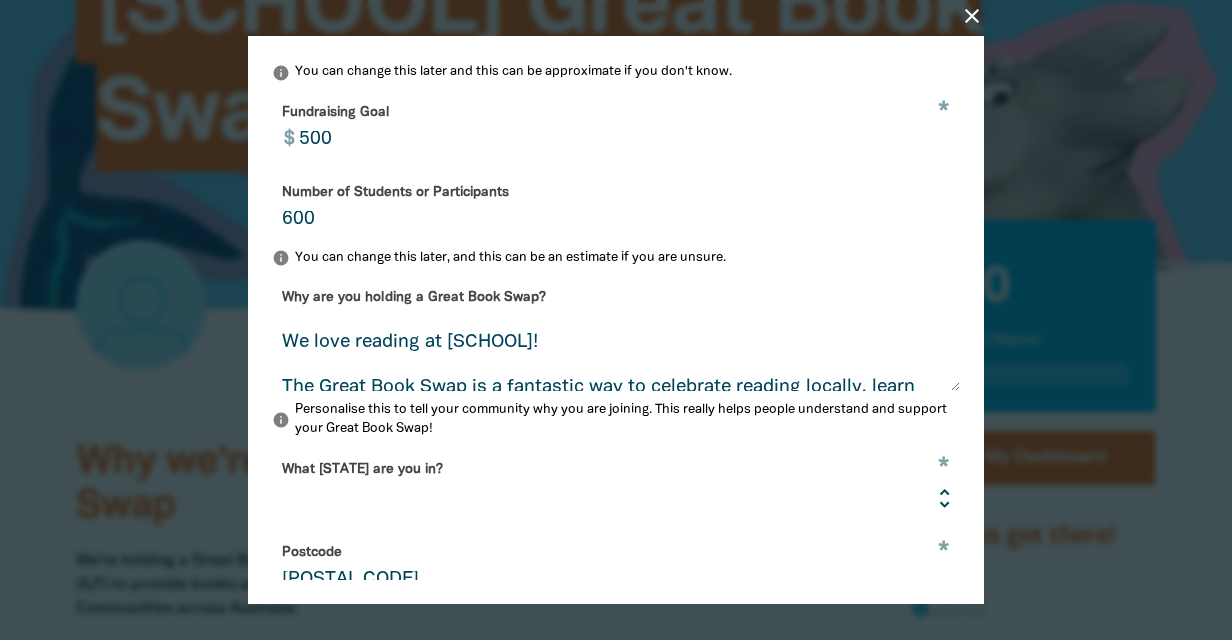 click on "We're holding a Great Book Swap to support the [ORGANIZATION] ([ABBREVIATION]) to provide books and learning resources to children living in remote Communities across [COUNTRY].
We love reading at [SCHOOL]!
The Great Book Swap is a fantastic way to celebrate reading locally, learn more about Indigenous languages and culture, and raise funds for a great cause. This year the [ABBREVIATION] are aiming raise $300,000 to gift 30,000 new books to remote Communities.
Show your support by making a donation to our Great Book Swap page and sharing it with your friends, family and community!" at bounding box center (616, 353) 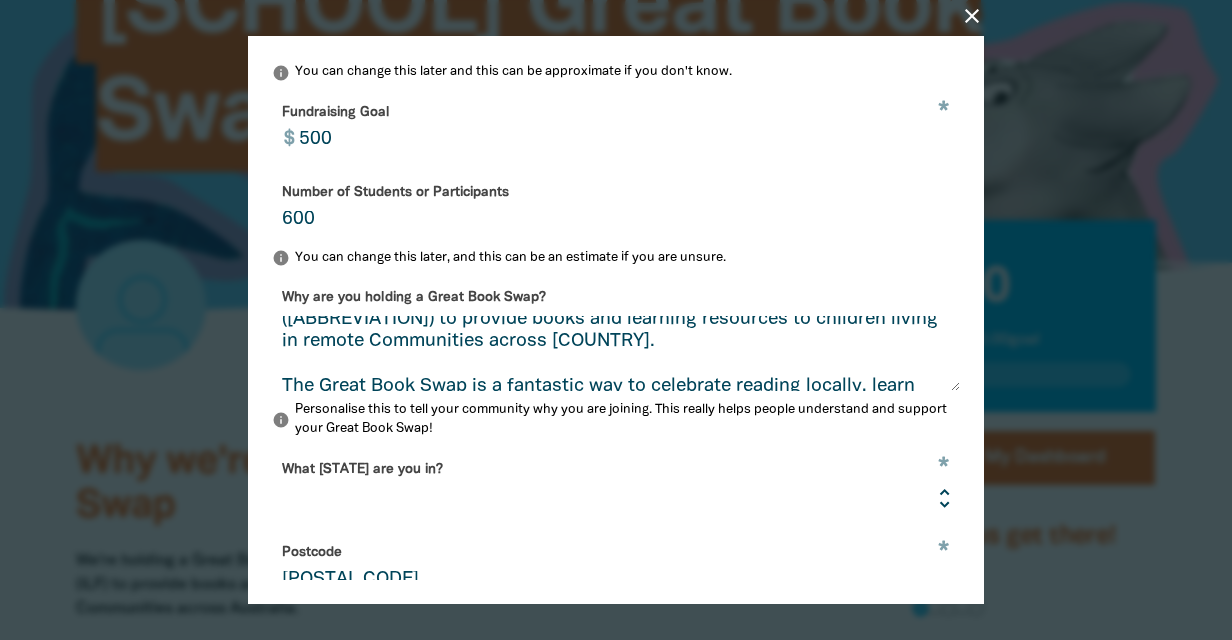 scroll, scrollTop: 0, scrollLeft: 0, axis: both 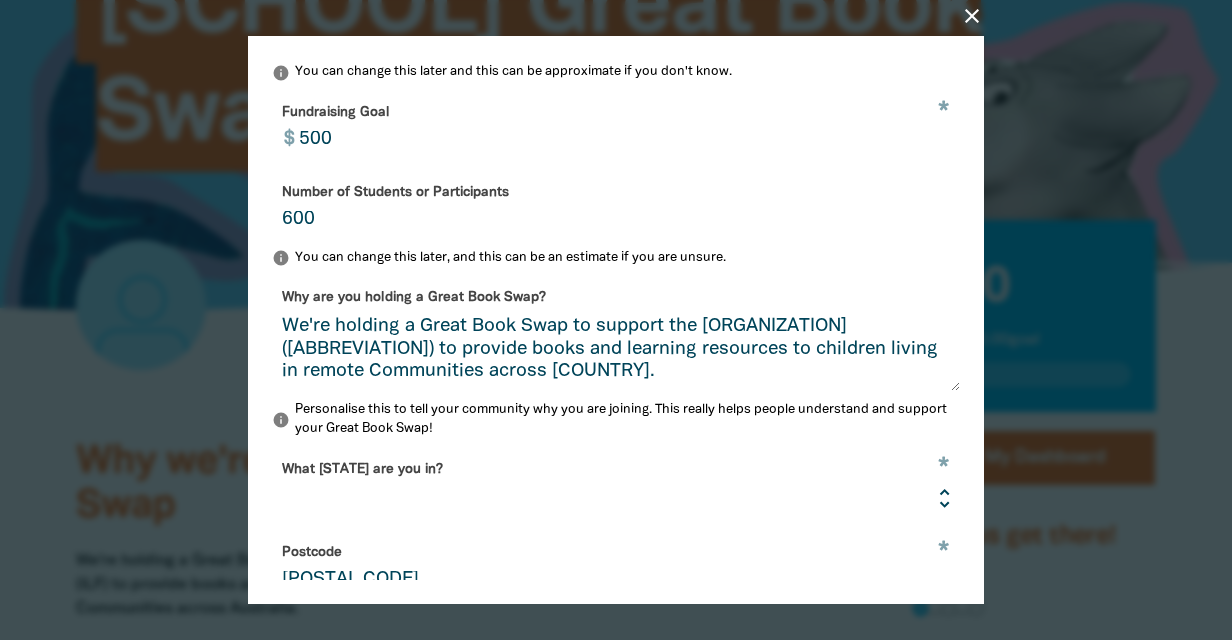 drag, startPoint x: 286, startPoint y: 341, endPoint x: 537, endPoint y: 525, distance: 311.21857 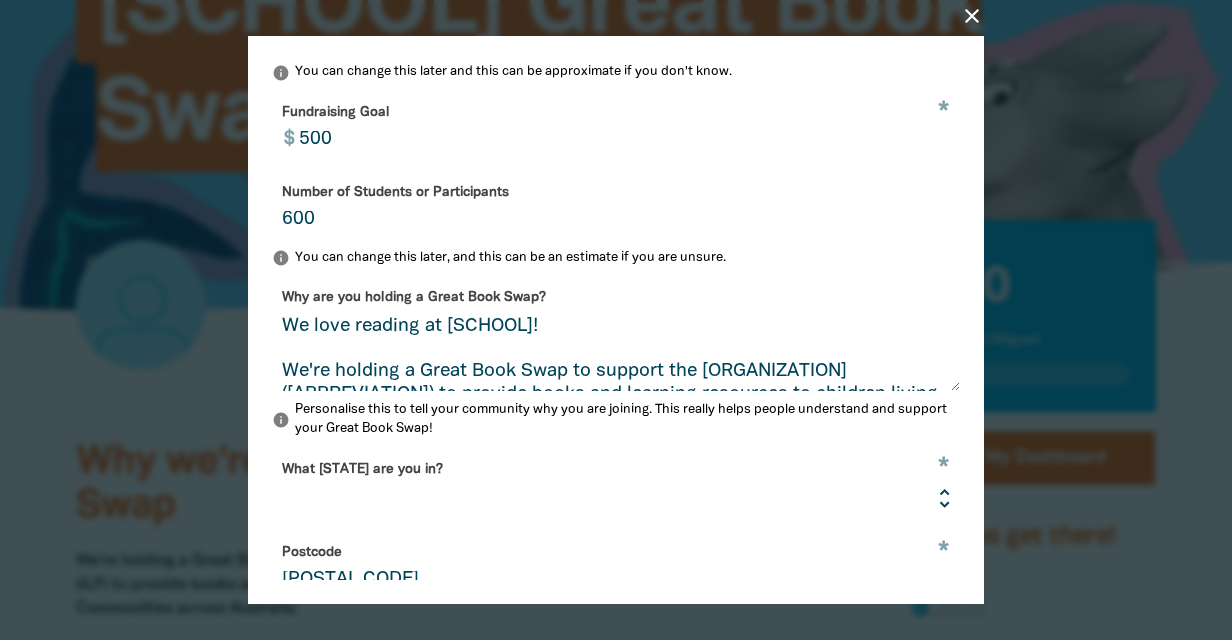 click on "We love reading at [SCHOOL]!
We're holding a Great Book Swap to support the [ORGANIZATION] ([ABBREVIATION]) to provide books and learning resources to children living in remote Communities across [COUNTRY].
The Great Book Swap is a fantastic way to celebrate reading locally, learn more about Indigenous languages and culture, and raise funds for a great cause. This year the [ABBREVIATION] are aiming raise $300,000 to gift 30,000 new books to remote Communities.
Show your support by making a donation to our Great Book Swap page and sharing it with your friends, family and community!" at bounding box center [616, 353] 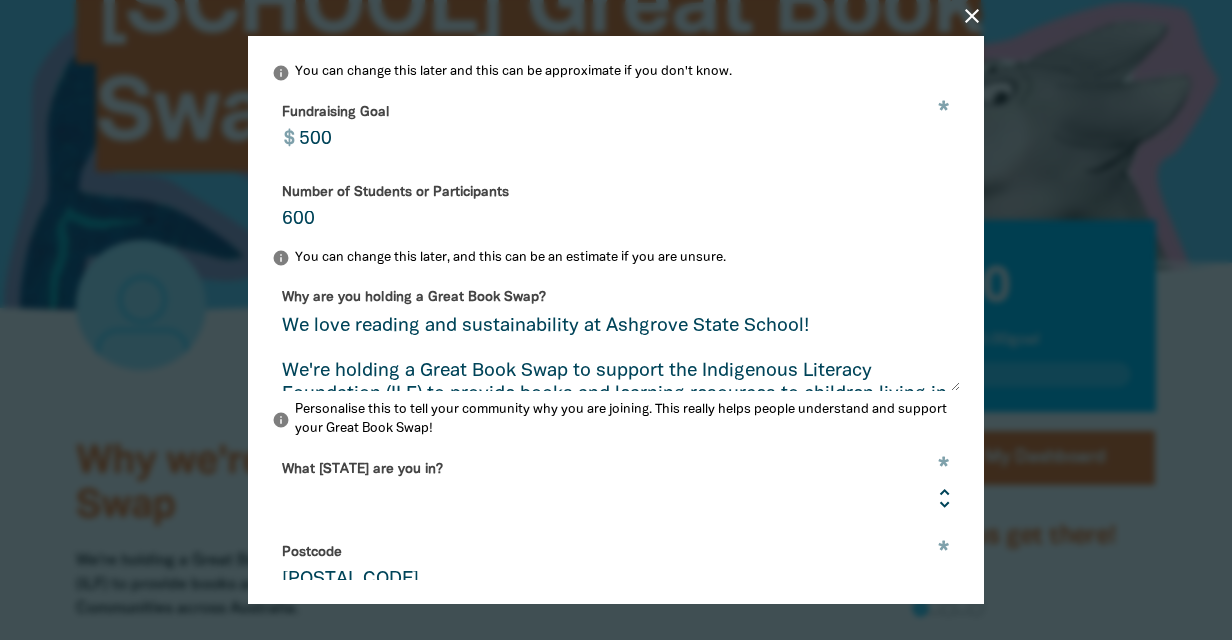 click on "We love reading and sustainability at Ashgrove State School!
We're holding a Great Book Swap to support the Indigenous Literacy Foundation (ILF) to provide books and learning resources to children living in remote Communities across Australia.
The Great Book Swap is a fantastic way to celebrate reading locally, learn more about Indigenous languages and culture, and raise funds for a great cause. This year the ILF are aiming raise $300,000 to gift 30,000 new books to remote Communities.
Show your support by making a donation to our Great Book Swap page and sharing it with your friends, family and community!" at bounding box center [616, 353] 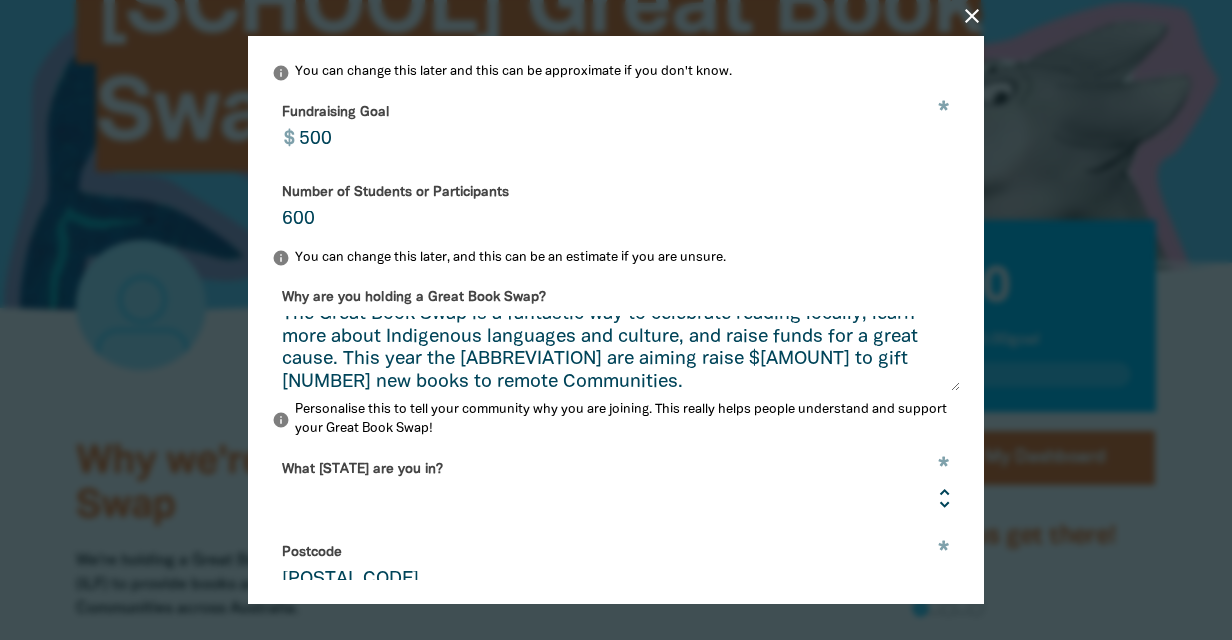 scroll, scrollTop: 294, scrollLeft: 0, axis: vertical 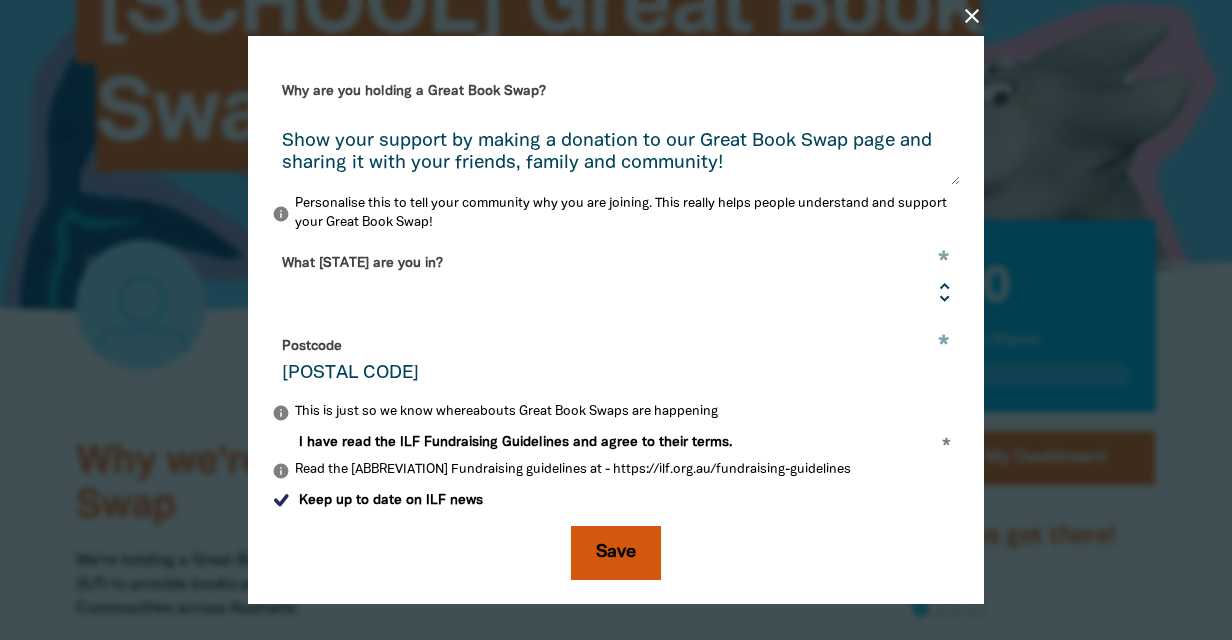 type on "We love reading and sustainability at [SCHOOL]! We are so excited about our Great Book Swap as we can share our favourite stories, develop a circular economy where we don't need to buy new things and raise money for an incredibly important cause.
We're holding a Great Book Swap to support the [ORGANIZATION] ([ABBREVIATION]) to provide books and learning resources to children living in remote Communities across Australia.
The Great Book Swap is a fantastic way to celebrate reading locally, learn more about Indigenous languages and culture, and raise funds for a great cause. This year the [ABBREVIATION] are aiming raise $[AMOUNT] to gift [NUMBER] new books to remote Communities.
Show your support by making a donation to our Great Book Swap page and sharing it with your friends, family and community!" 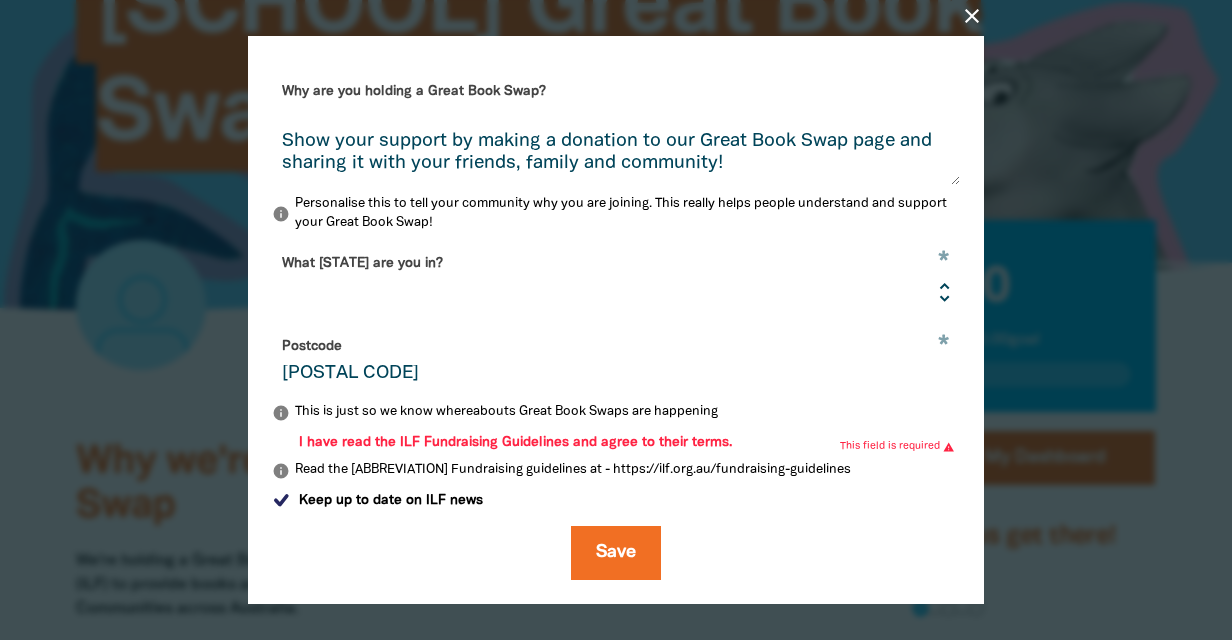 click on "I have read the ILF Fundraising Guidelines and agree to their terms." at bounding box center (502, 442) 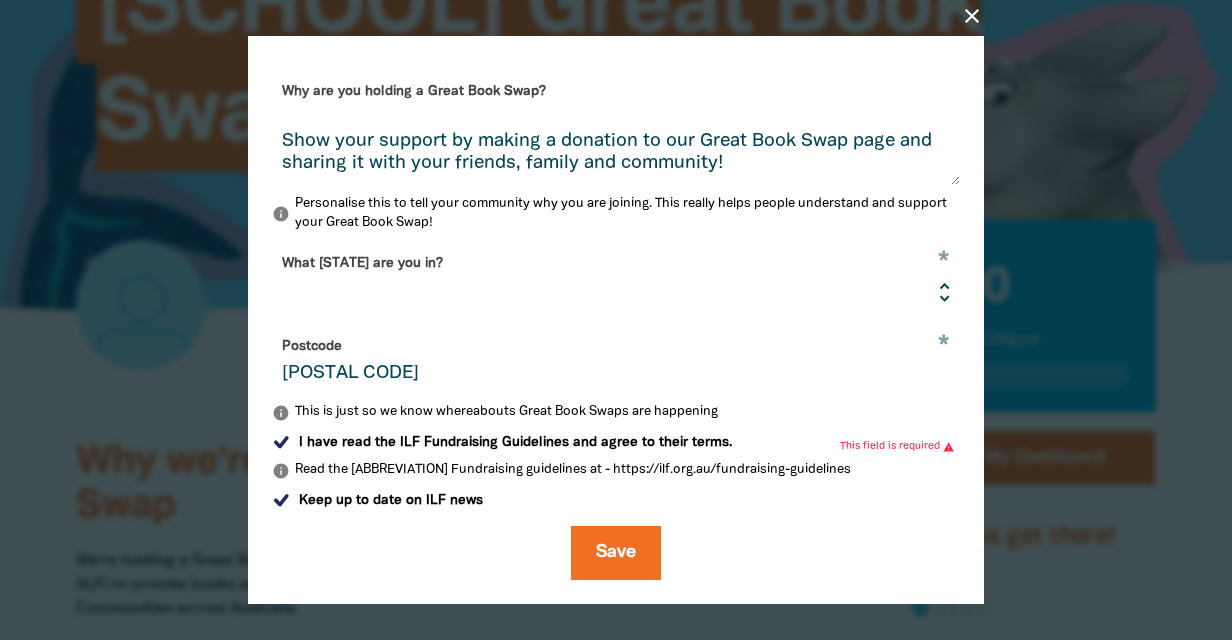 checkbox on "true" 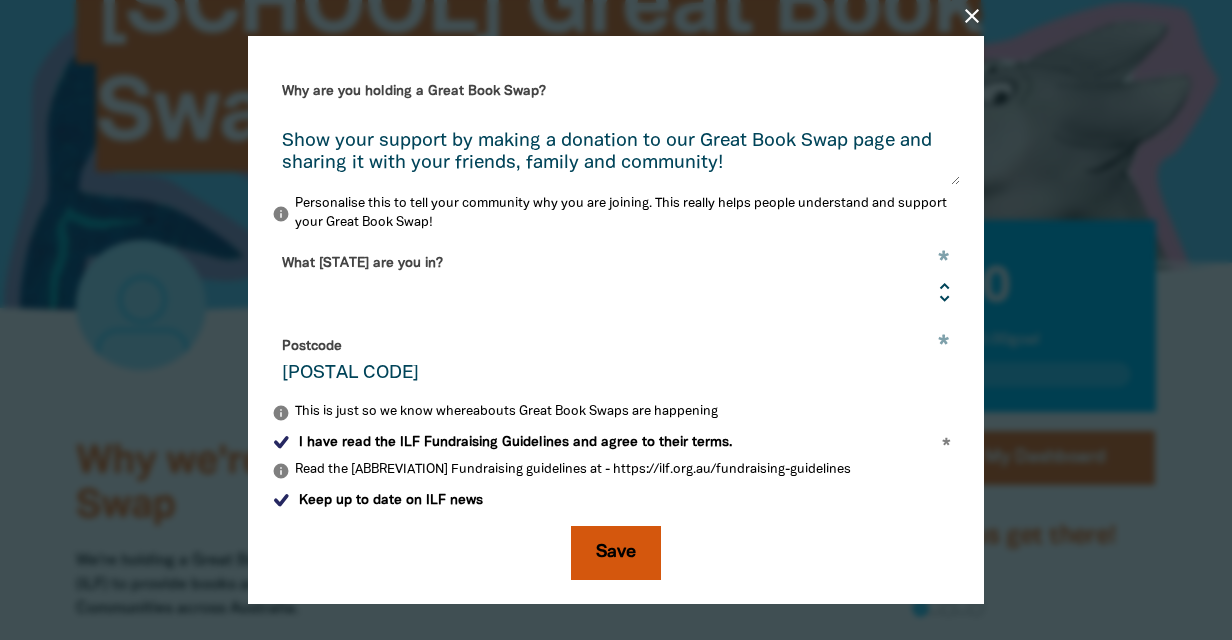 click on "Save" at bounding box center (616, 553) 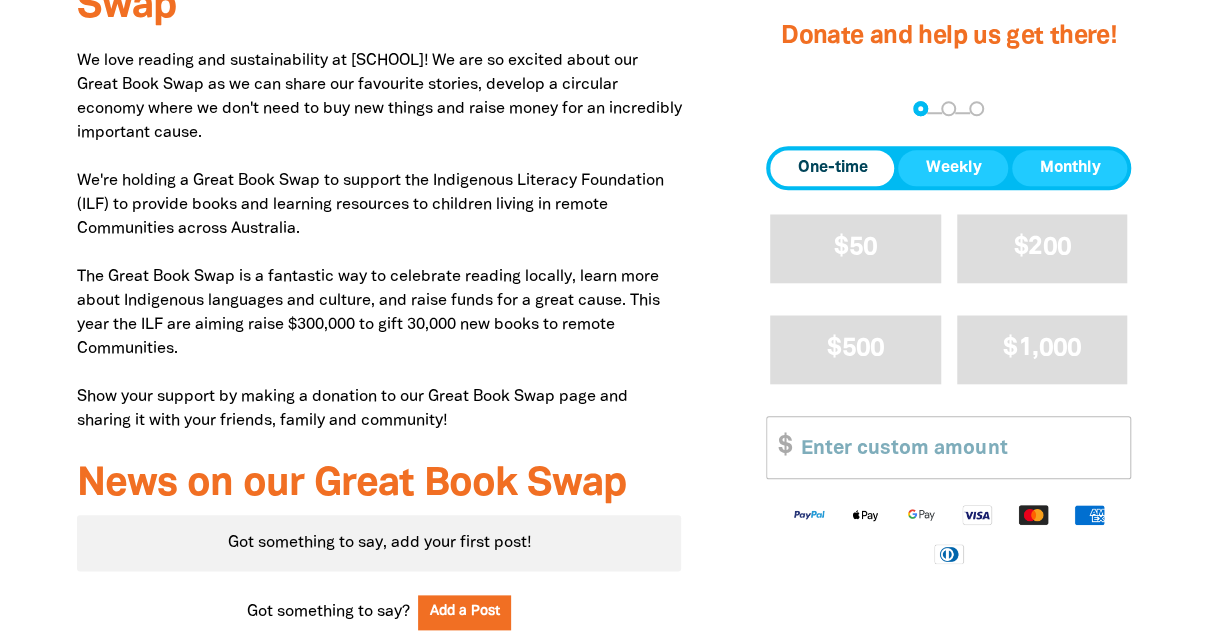 scroll, scrollTop: 506, scrollLeft: 0, axis: vertical 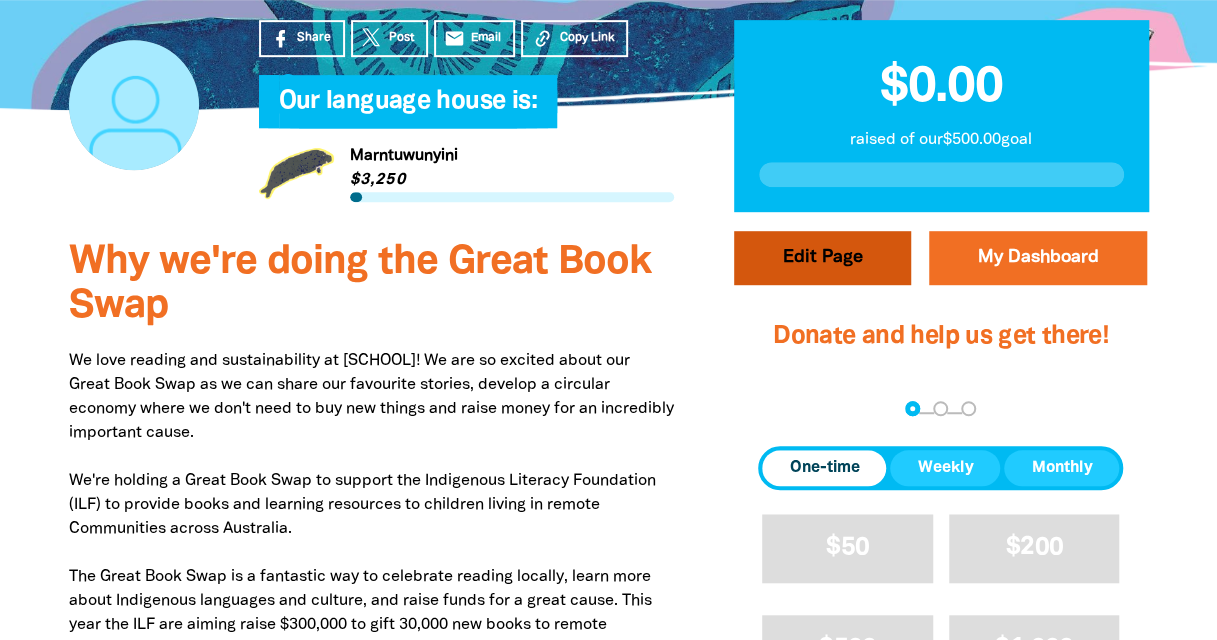 click on "Edit Page" at bounding box center [822, 258] 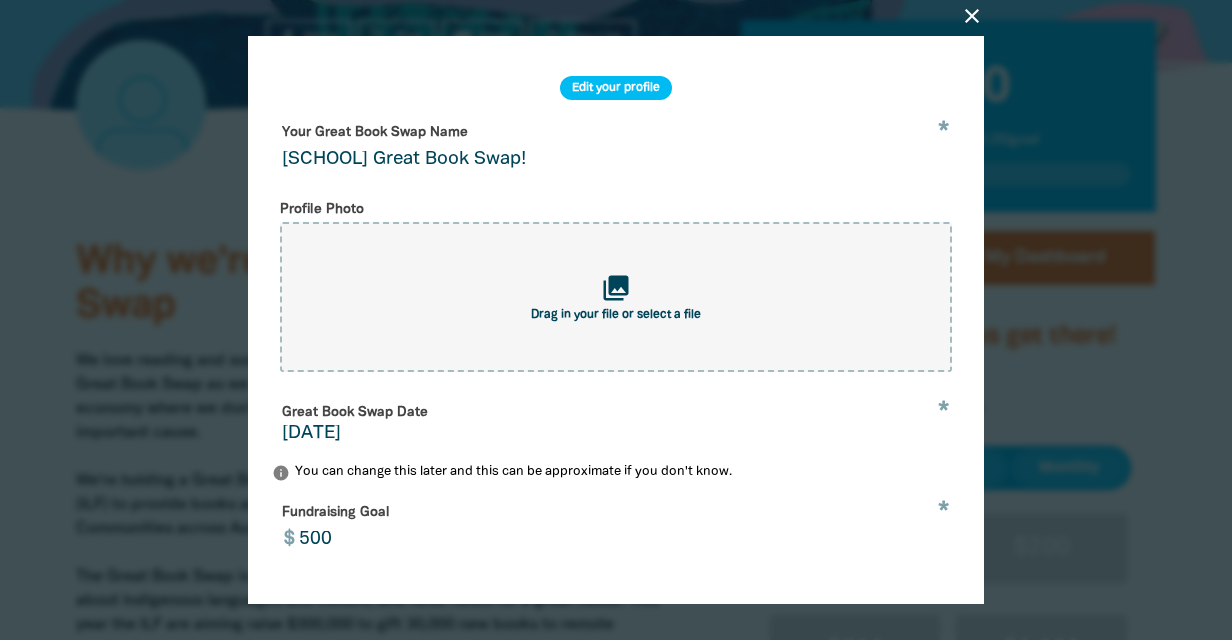 click on "close" at bounding box center [972, 16] 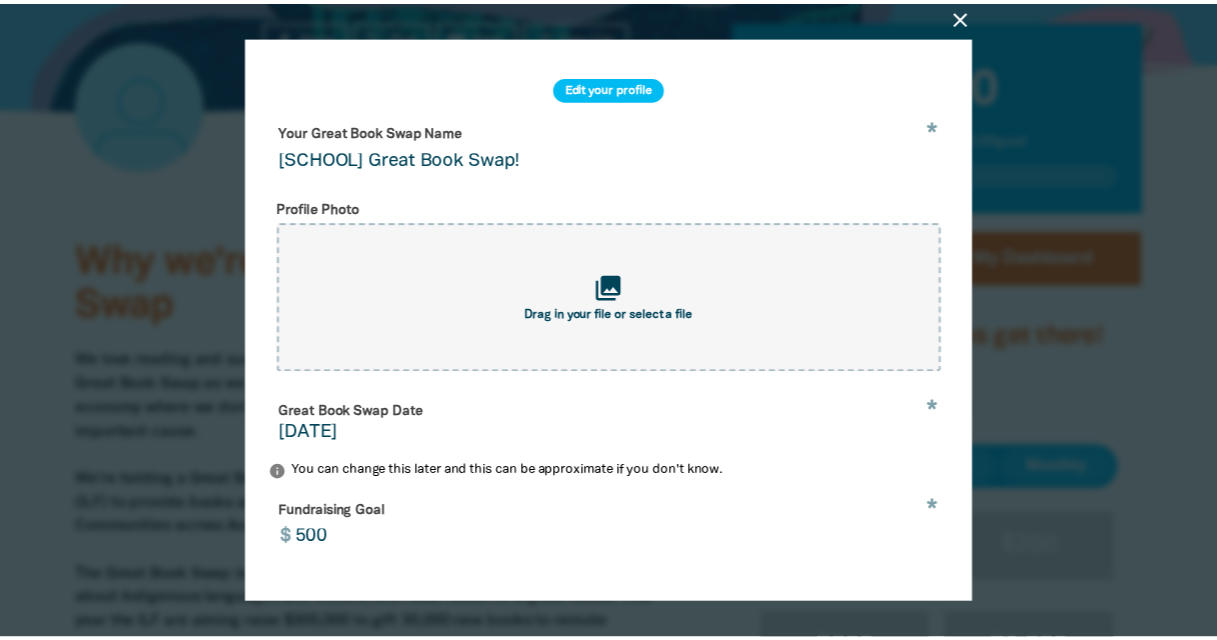 scroll, scrollTop: 628, scrollLeft: 0, axis: vertical 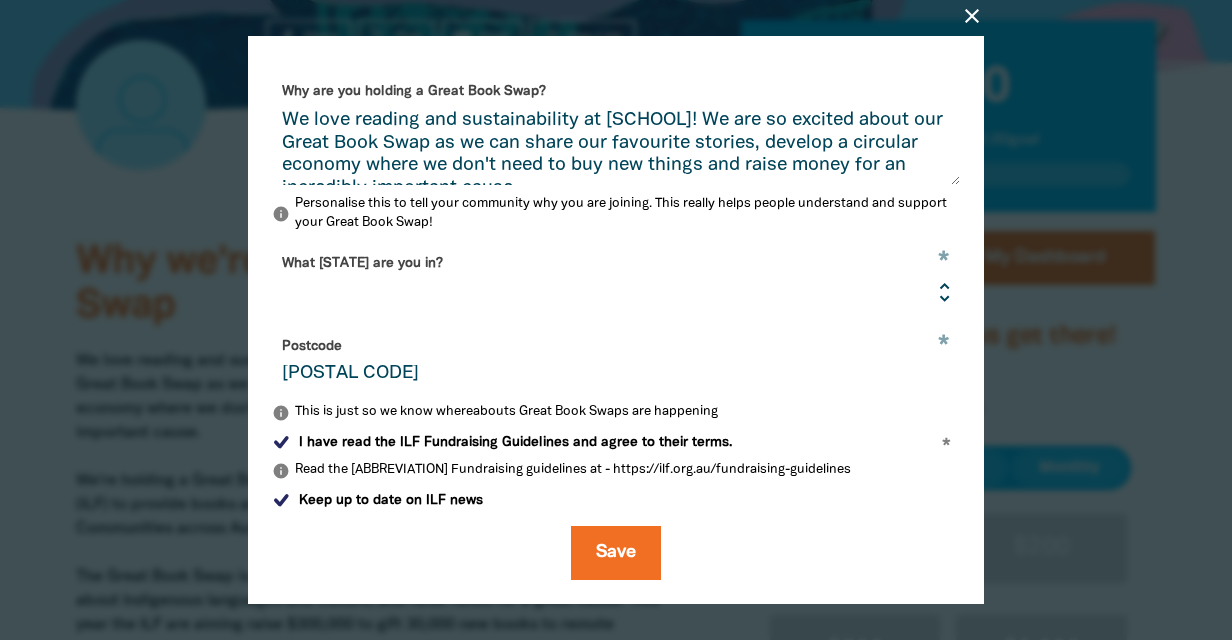 click on "Save" at bounding box center (616, 553) 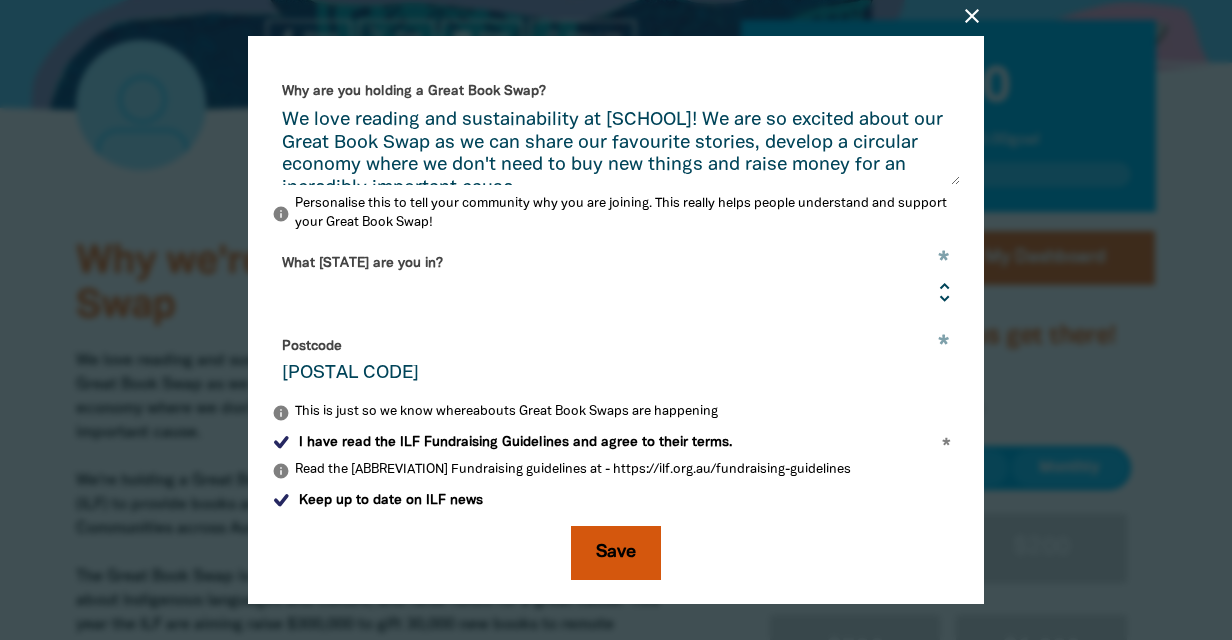 click on "Save" at bounding box center [616, 553] 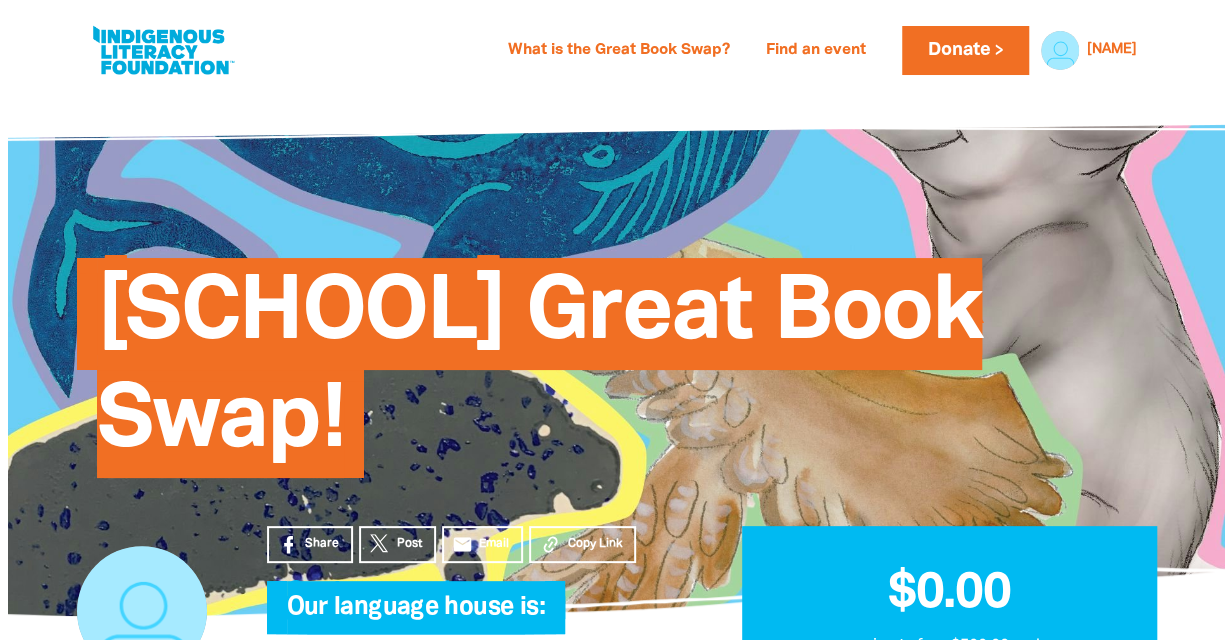 scroll, scrollTop: 400, scrollLeft: 0, axis: vertical 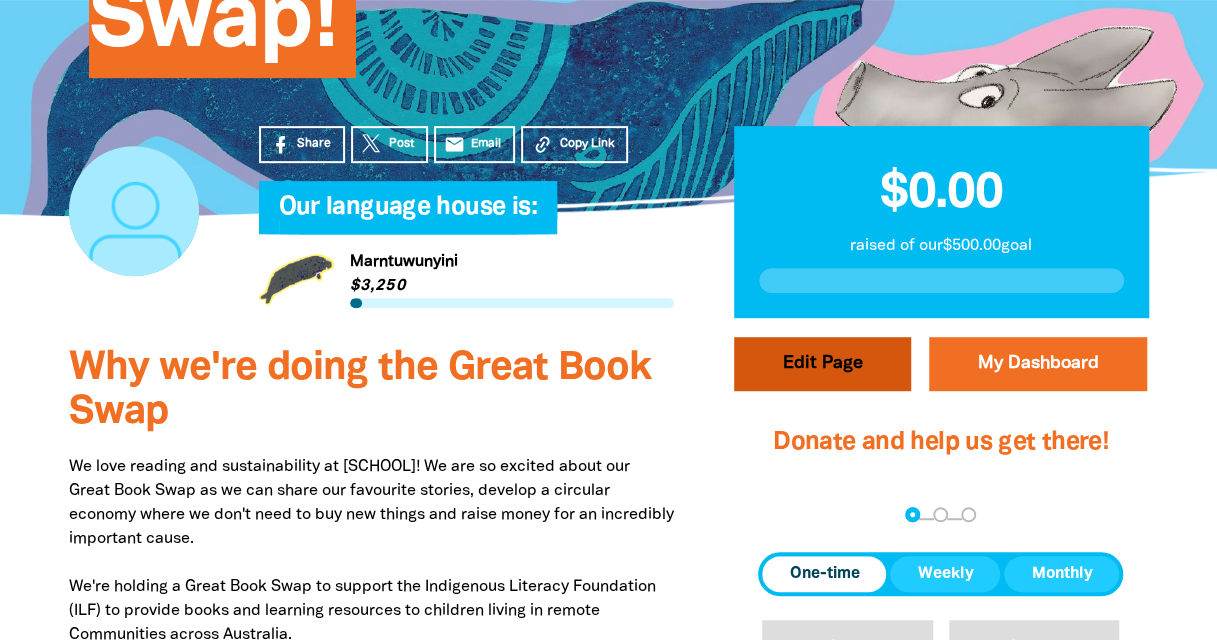 click on "Edit Page" at bounding box center [822, 364] 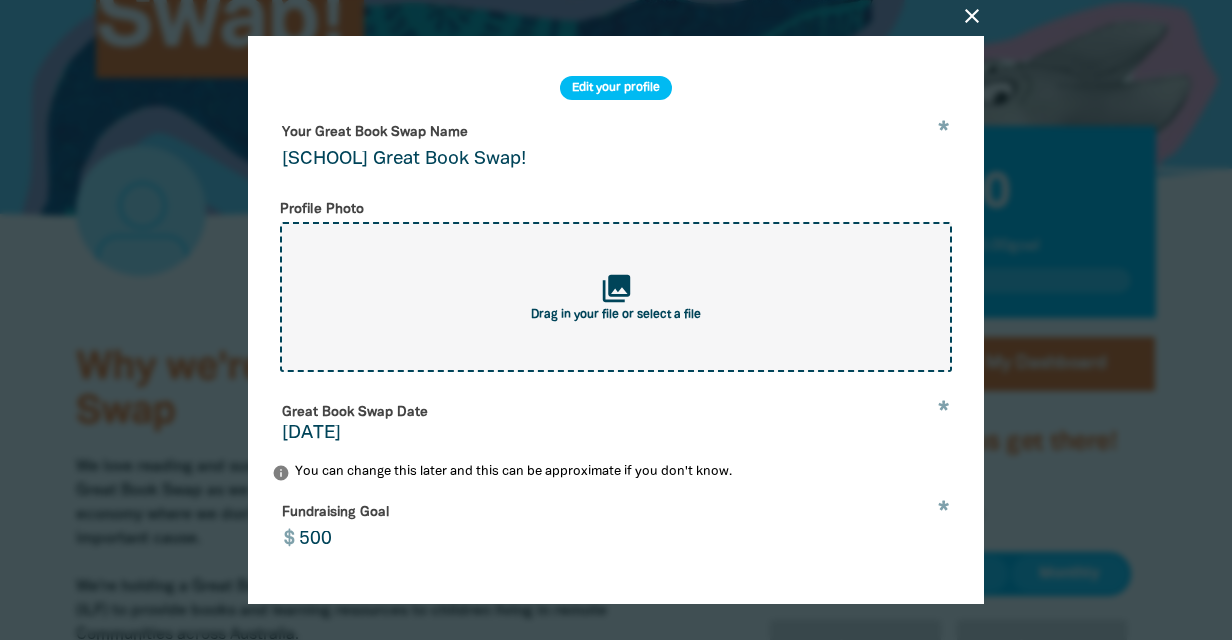 click on "Drag in your file or select a file" at bounding box center [616, 315] 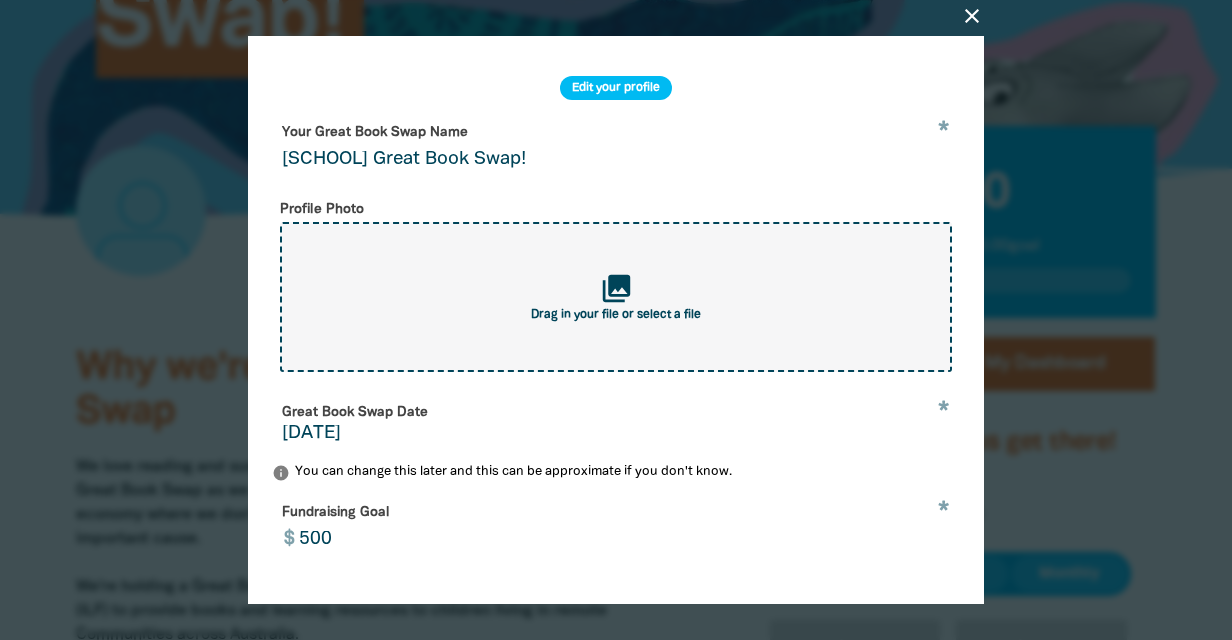 type on "C:\fakepath\sitelogo.png" 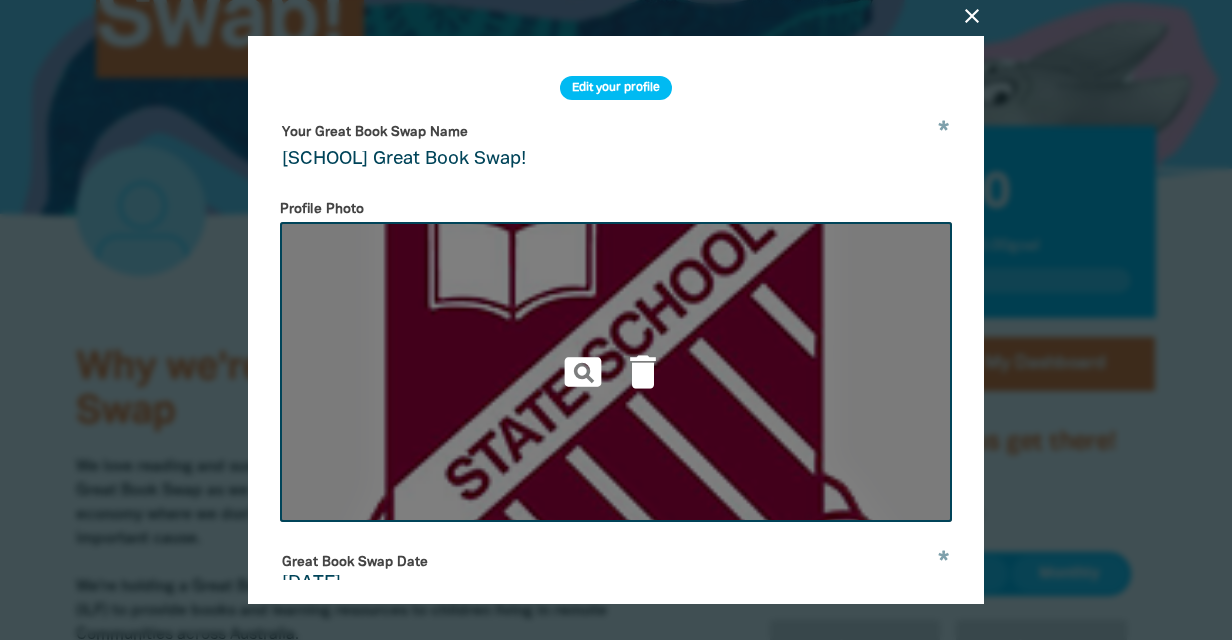click on "* Your Great Book Swap Name Ashgrove [STATE] School Great Book Swap! Profile Photo pageview delete Great Book Swap Date * 07/08/2025 info You can change this later and this can be approximate if you don't know. Fundraising Goal * $ 500 Number of Students or Participants 600 info You can change this later, and this can be an estimate if you are unsure. Why are you holding a Great Book Swap? info Personalise this to tell your community why you are joining. This really helps people understand and support your Great Book Swap! What State are you in? * NSW VIC QLD NT WA SA TAS ACT * Postcode 4060 info This is just so we know whereabouts Great Book Swaps are happening I have read the ILF Fundraising Guidelines and agree to their terms. * info Read the ILF Fundraising guidelines at - https://ilf.org.au/fundraising-guidelines Keep up to date on ILF news Save" at bounding box center (616, 726) 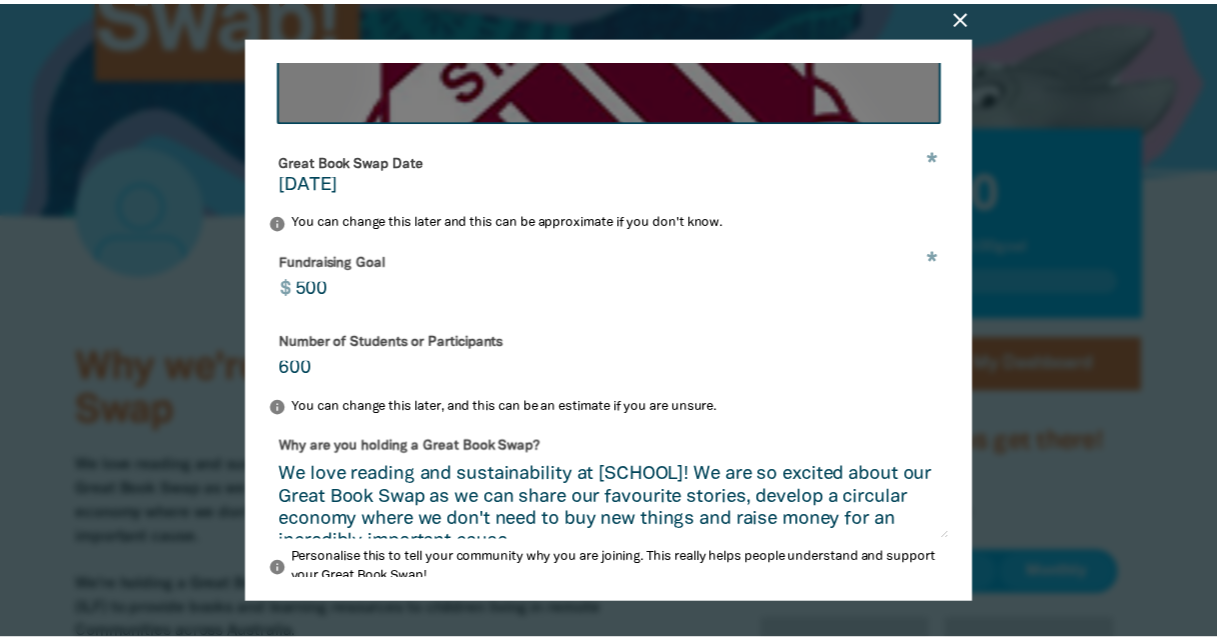 scroll, scrollTop: 778, scrollLeft: 0, axis: vertical 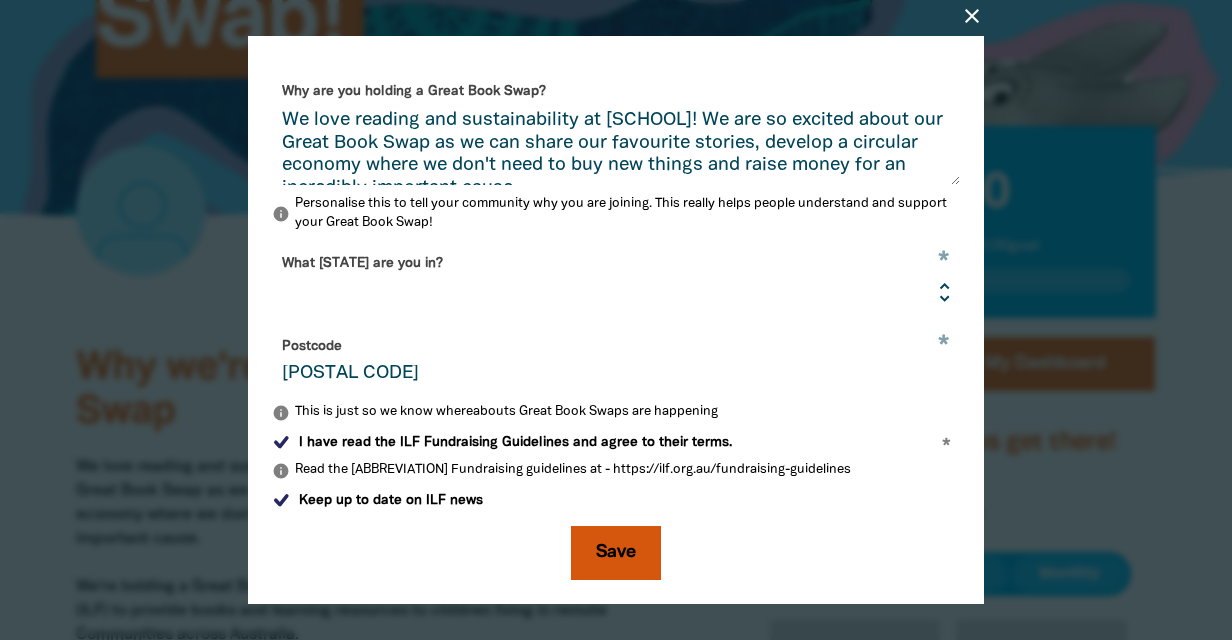 click on "Save" at bounding box center [616, 553] 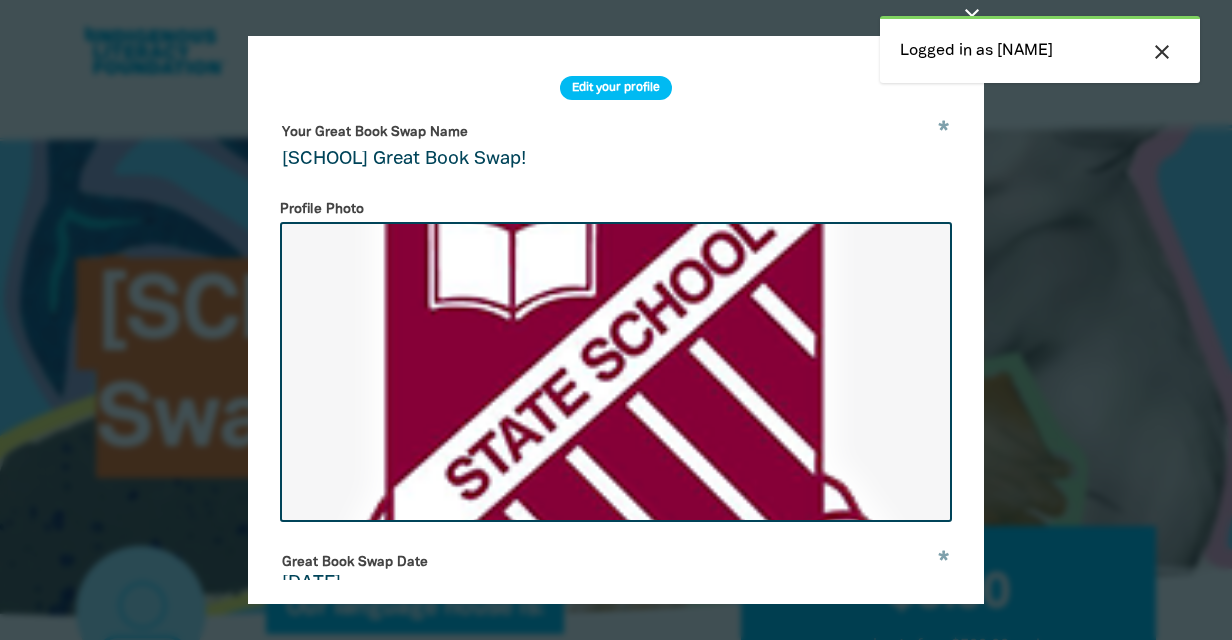 select on "[STATE]" 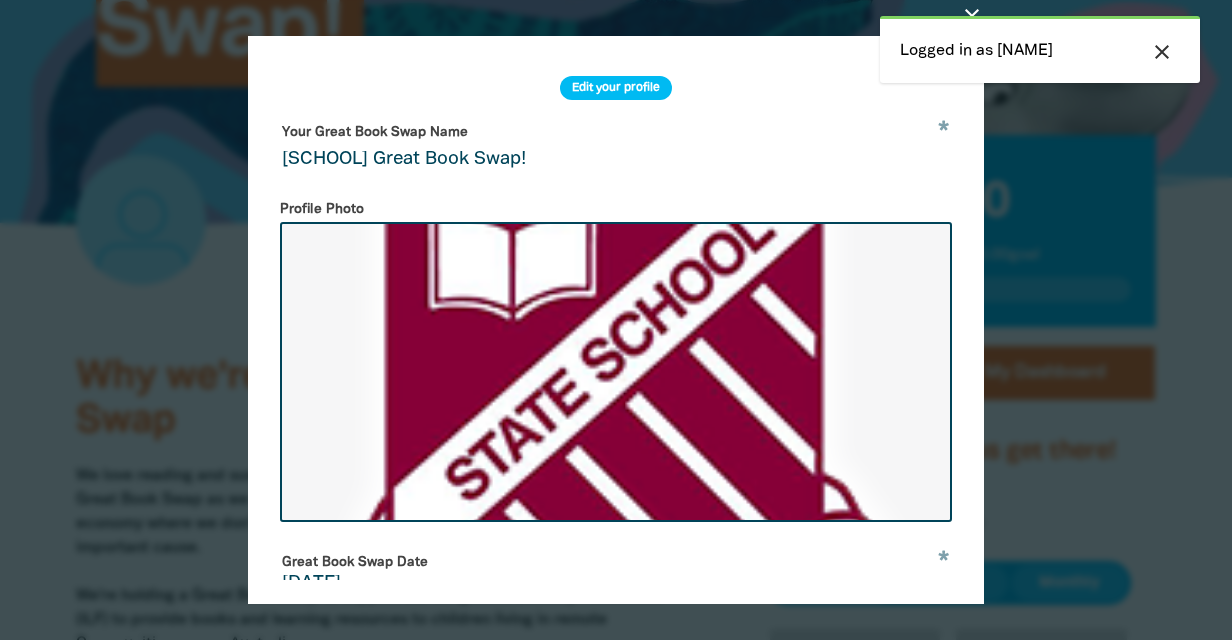 scroll, scrollTop: 0, scrollLeft: 0, axis: both 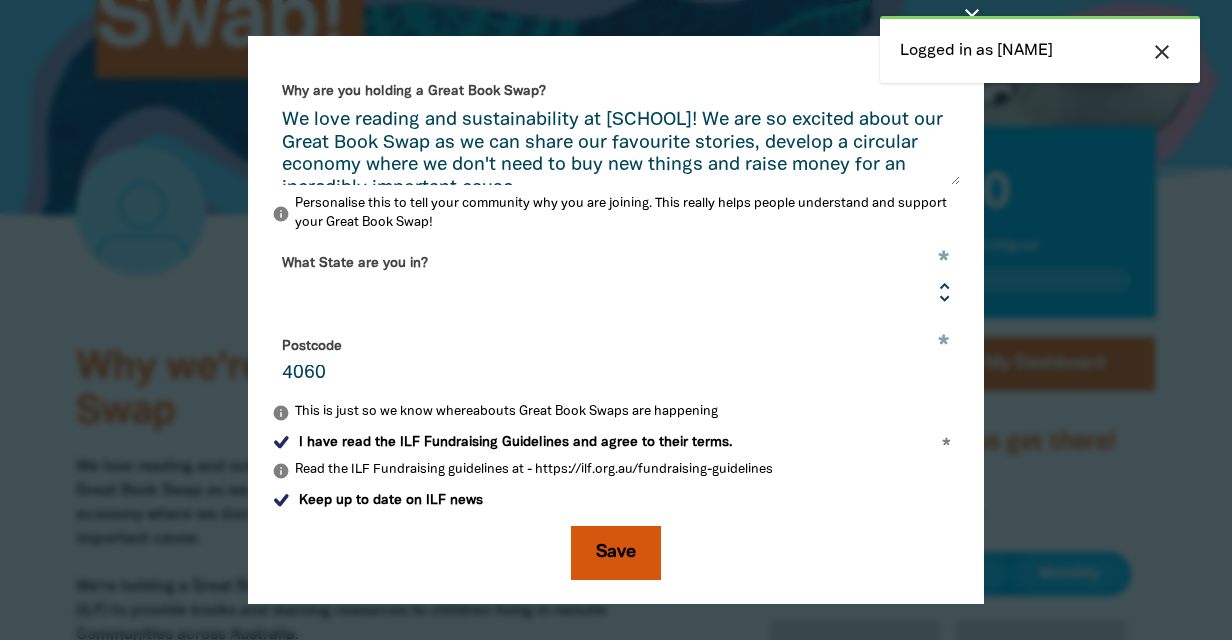 click on "Save" at bounding box center [616, 553] 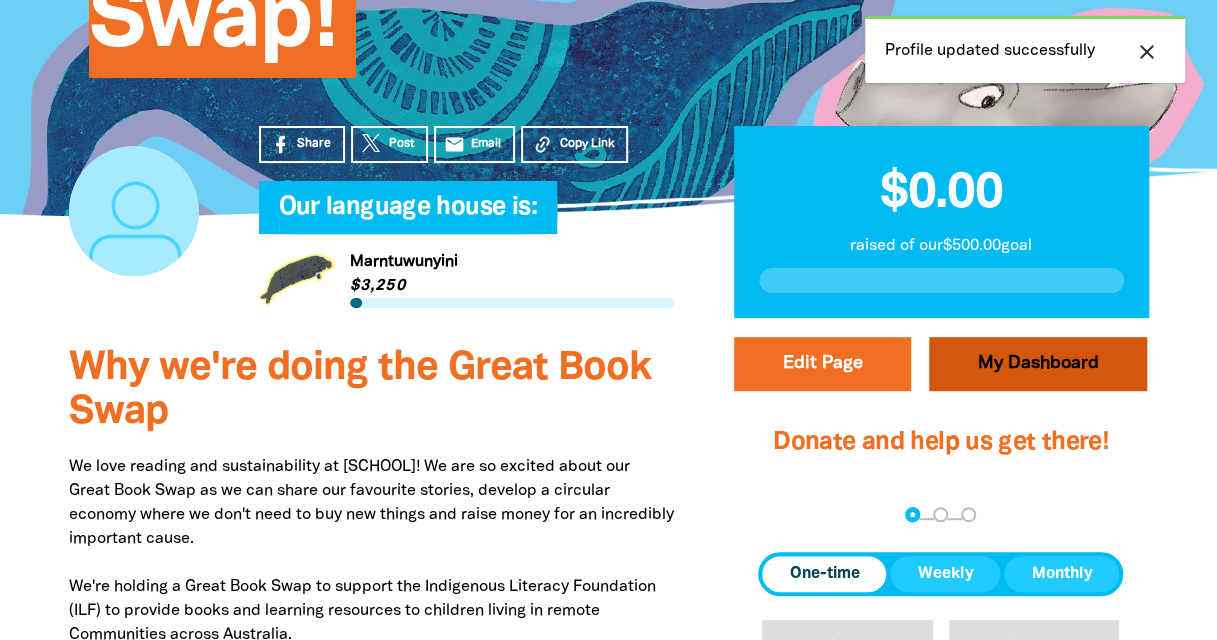 click on "My Dashboard" at bounding box center [1038, 364] 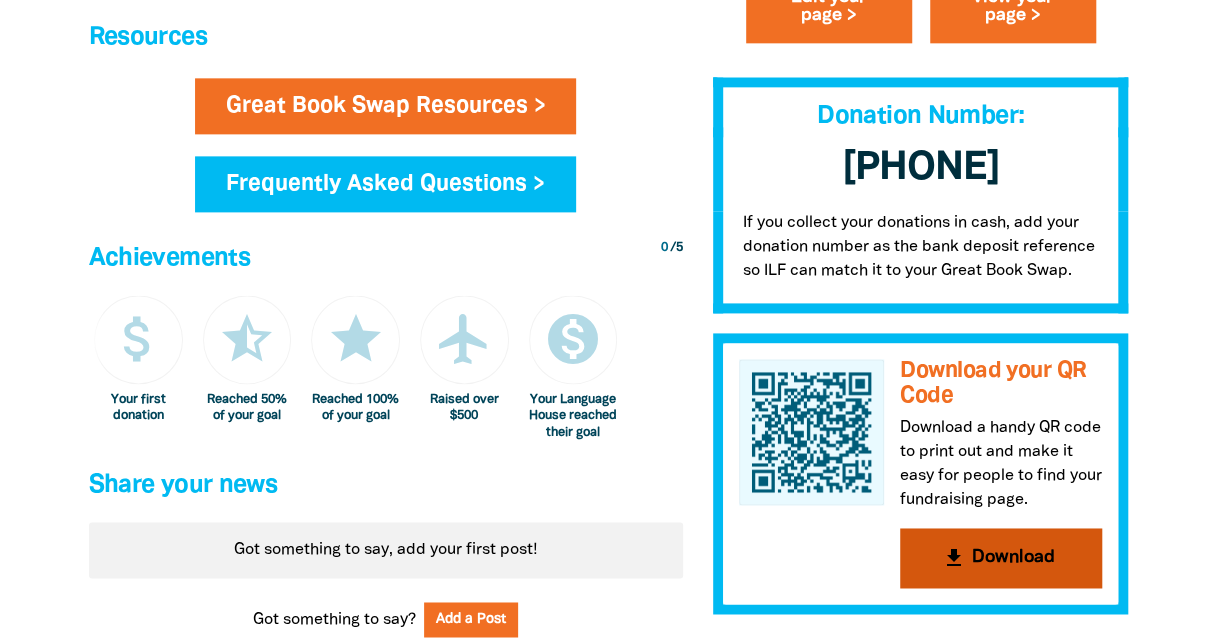scroll, scrollTop: 1300, scrollLeft: 0, axis: vertical 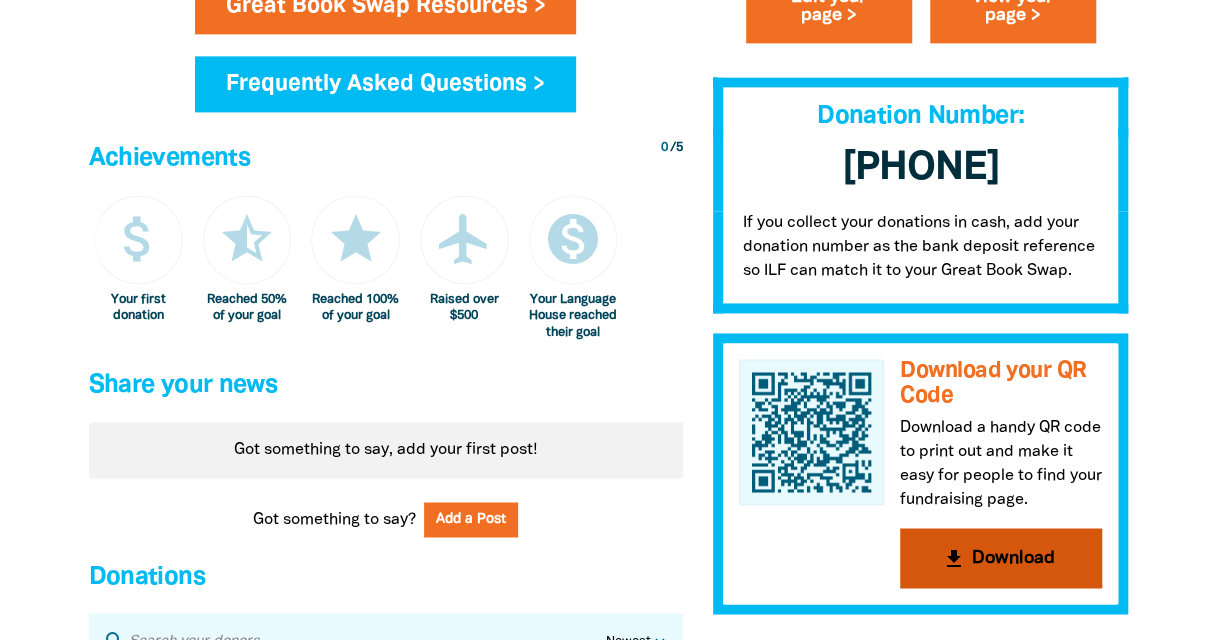 drag, startPoint x: 1040, startPoint y: 565, endPoint x: 1029, endPoint y: 561, distance: 11.7046995 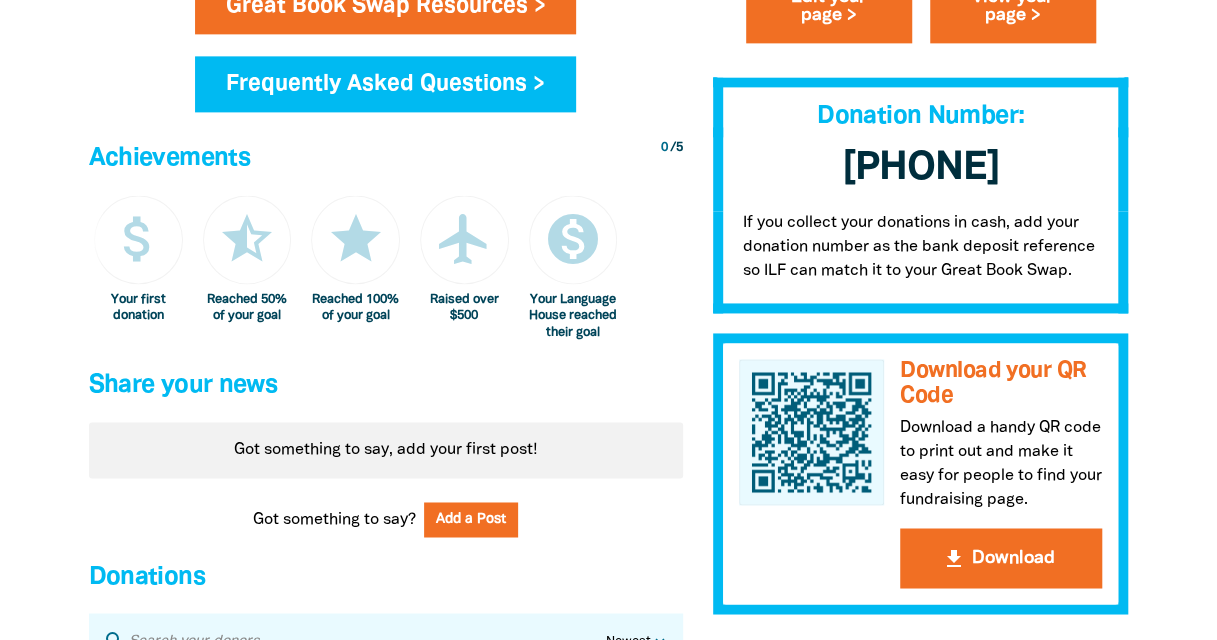 click at bounding box center (608, -199) 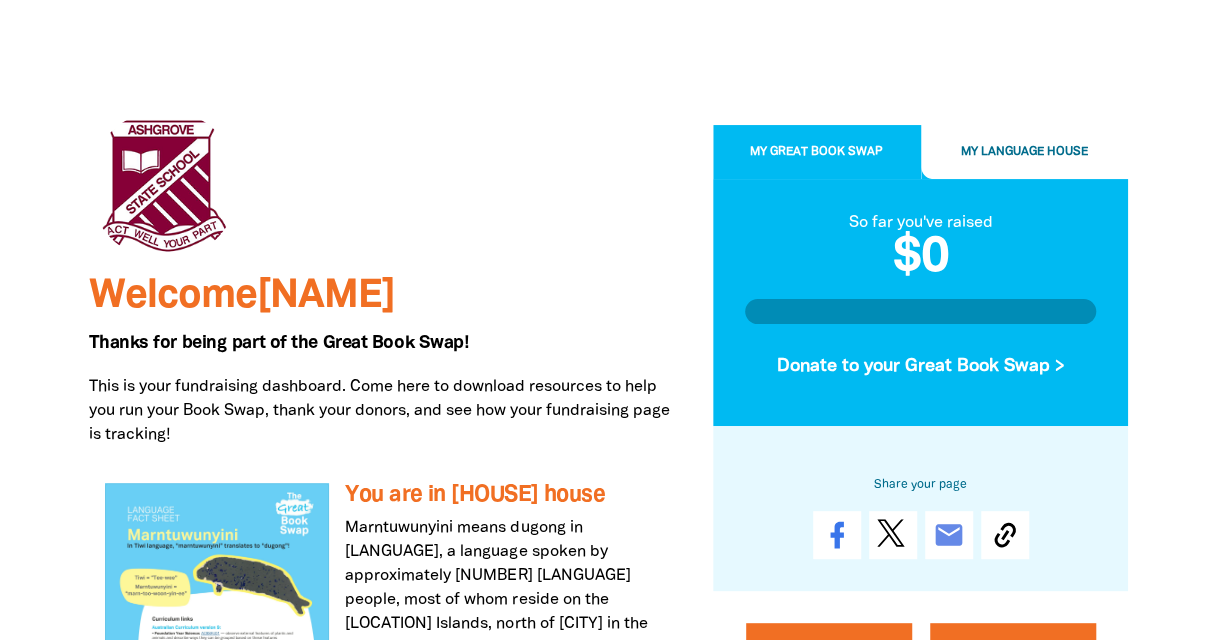 scroll, scrollTop: 400, scrollLeft: 0, axis: vertical 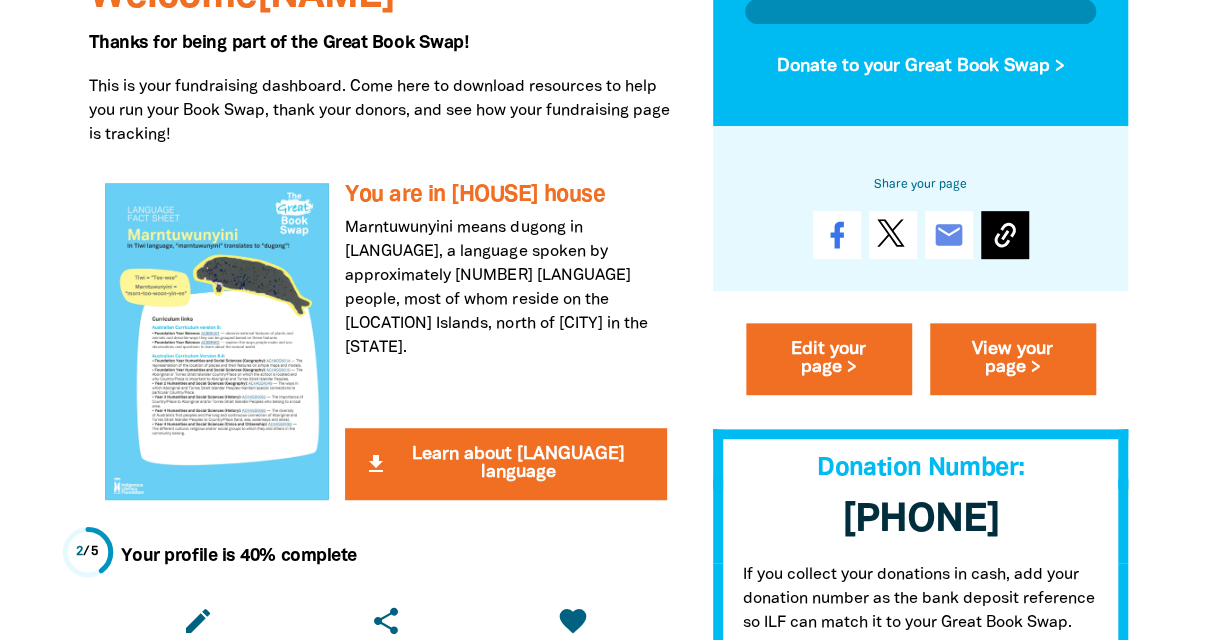 click 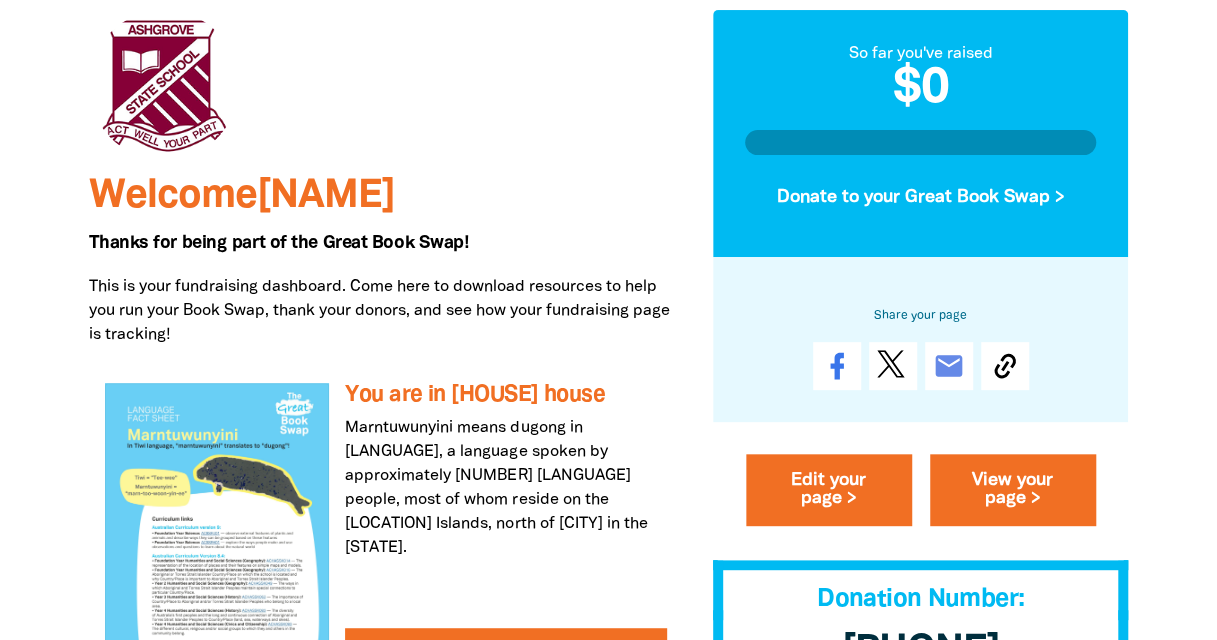 scroll, scrollTop: 800, scrollLeft: 0, axis: vertical 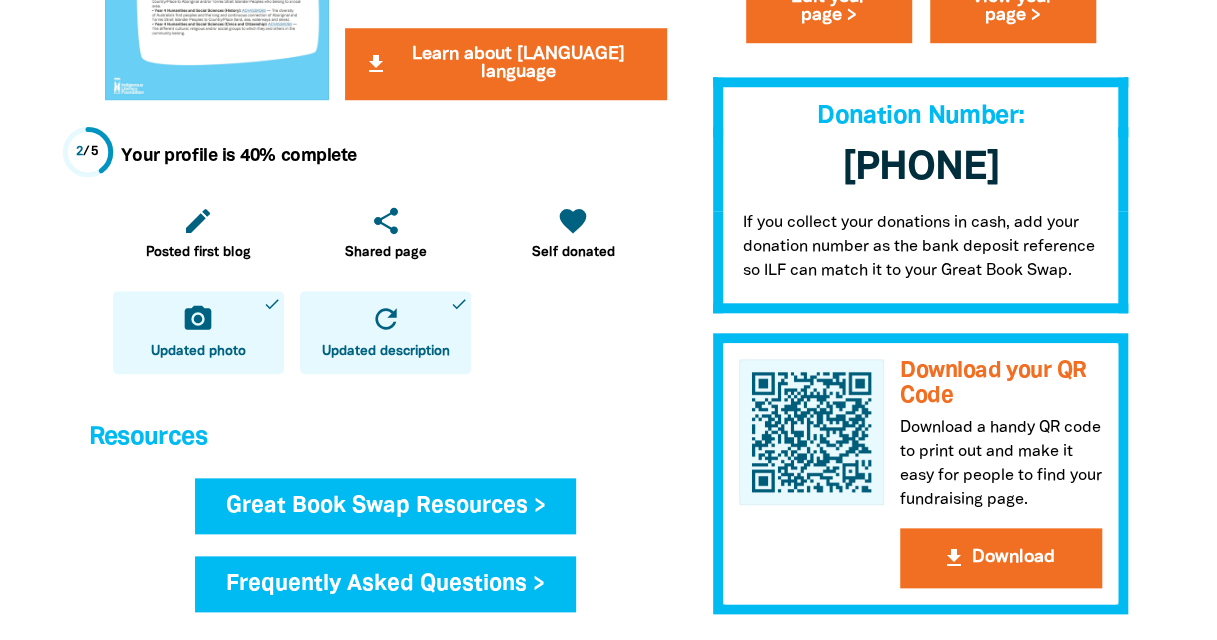 click on "Great Book Swap Resources >" at bounding box center [386, 506] 